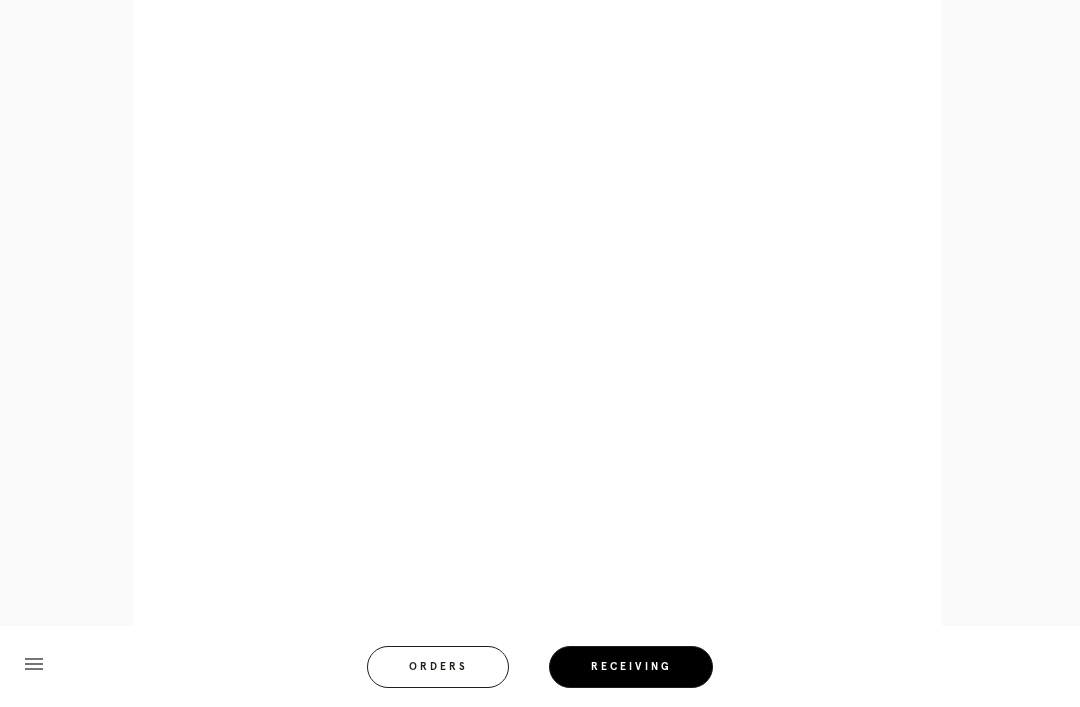 scroll, scrollTop: 858, scrollLeft: 0, axis: vertical 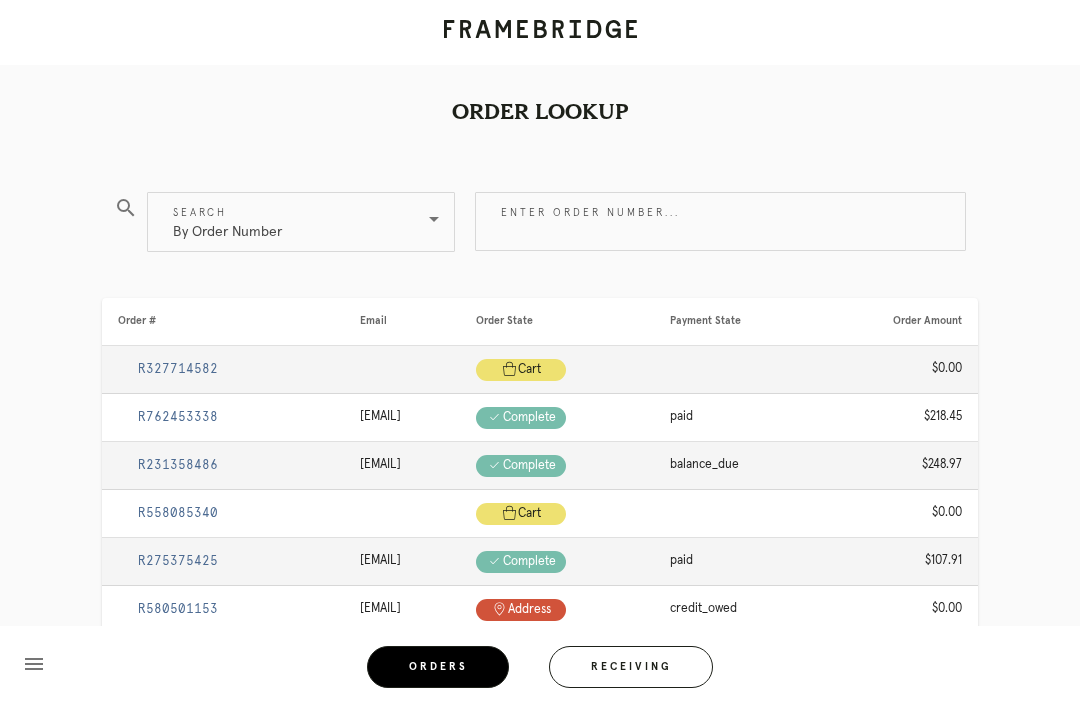 click on "Receiving" at bounding box center (631, 667) 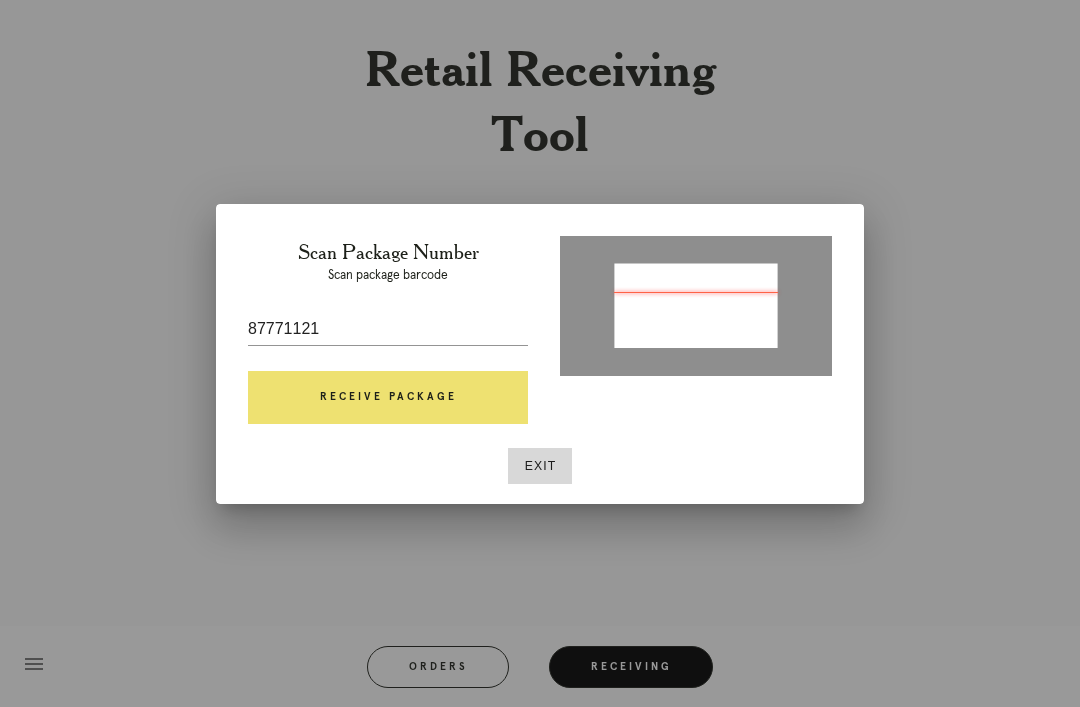 type on "P234625436586068" 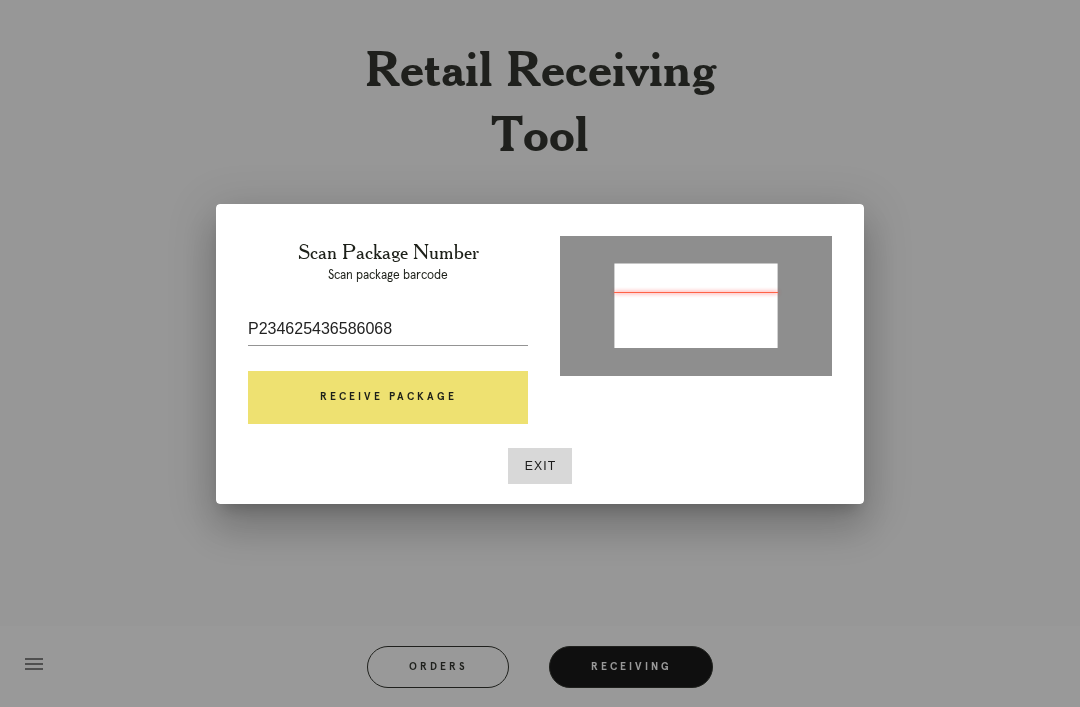 scroll, scrollTop: 4, scrollLeft: 0, axis: vertical 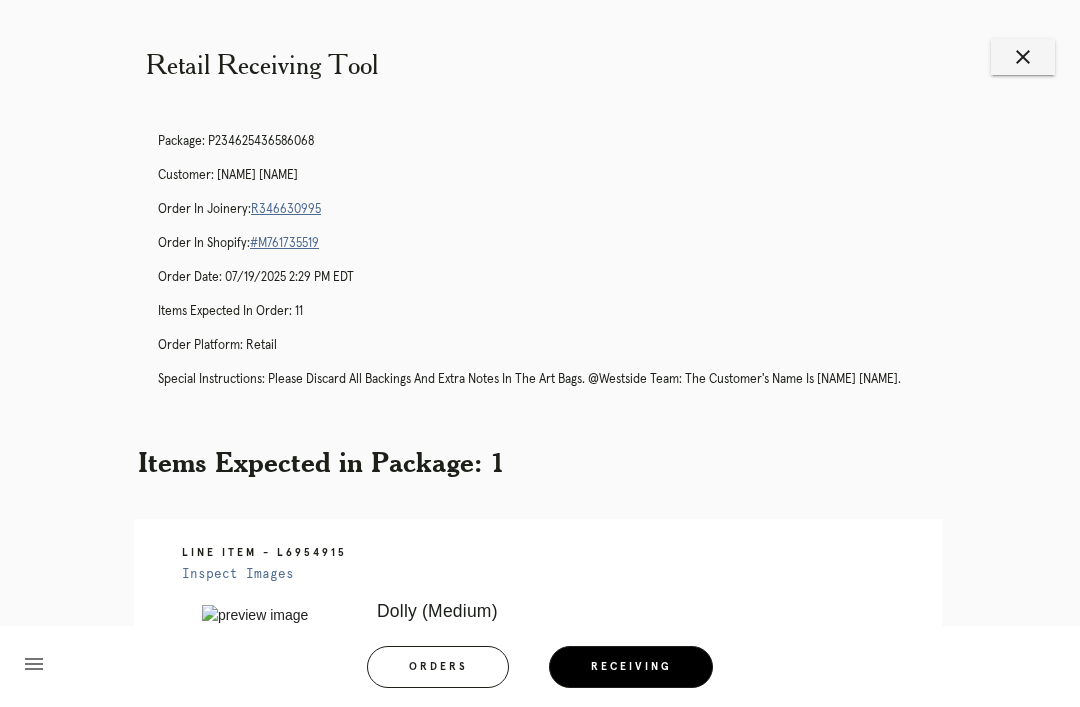click on "Retail Receiving Tool   close   Package: P234625436586068   Customer: Will McKinney
Order in Joinery:
R346630995
Order in Shopify:
#M761735519
Order Date:
07/19/2025  2:29 PM EDT
Items Expected in Order: 11   Order Platform: retail
Special Instructions: please discard all backings and extra notes in the art bags.
@Westside team: The customer's name is Will McKinney.
Items Expected in Package:  1
Line Item - L6954915
Inspect Images
Error retreiving frame spec #9749294
Dolly (Medium)
Mat: Red
Mat Width: 1.5
Artwork Size:
15.25
x
8.875
Frame Size:
19.75
x
13.375
Conveyance: shipped
Hanging Hardware: Wire, 2-Hole Hanger, Large Sticker" at bounding box center [540, 593] 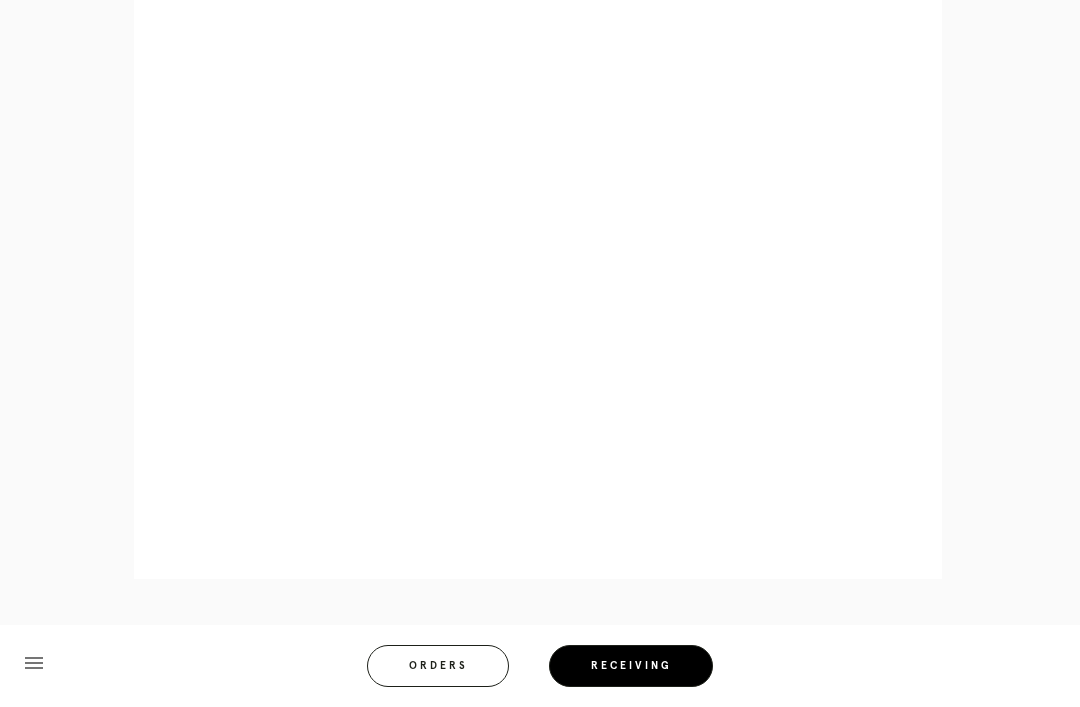 scroll, scrollTop: 956, scrollLeft: 0, axis: vertical 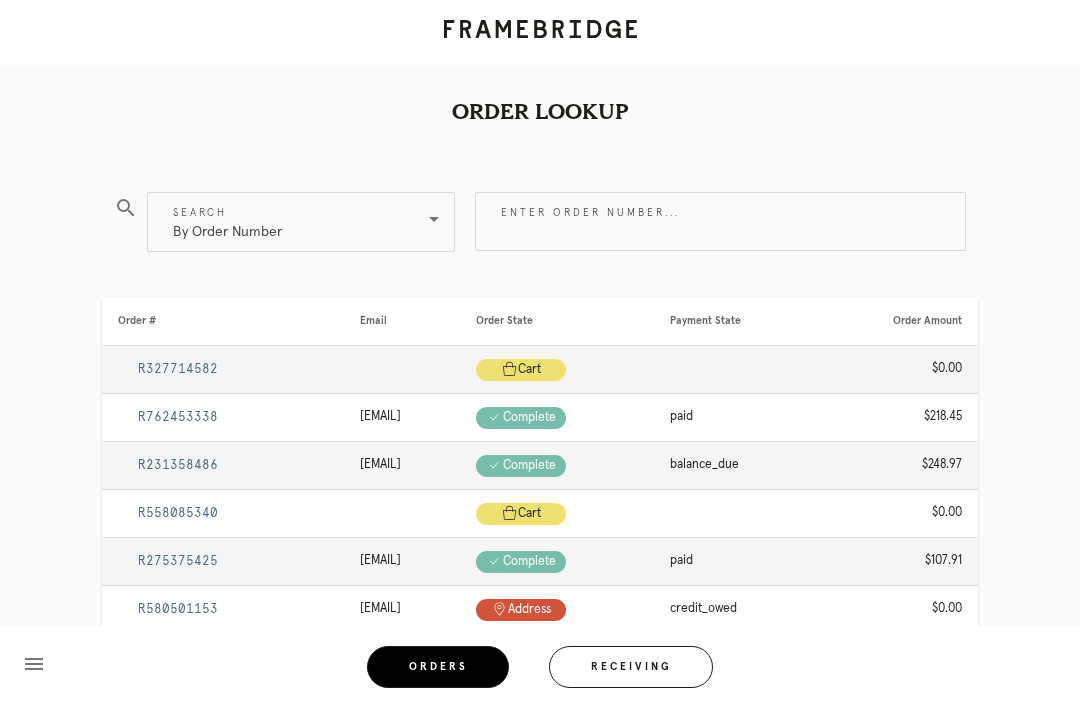 click on "Receiving" at bounding box center (631, 667) 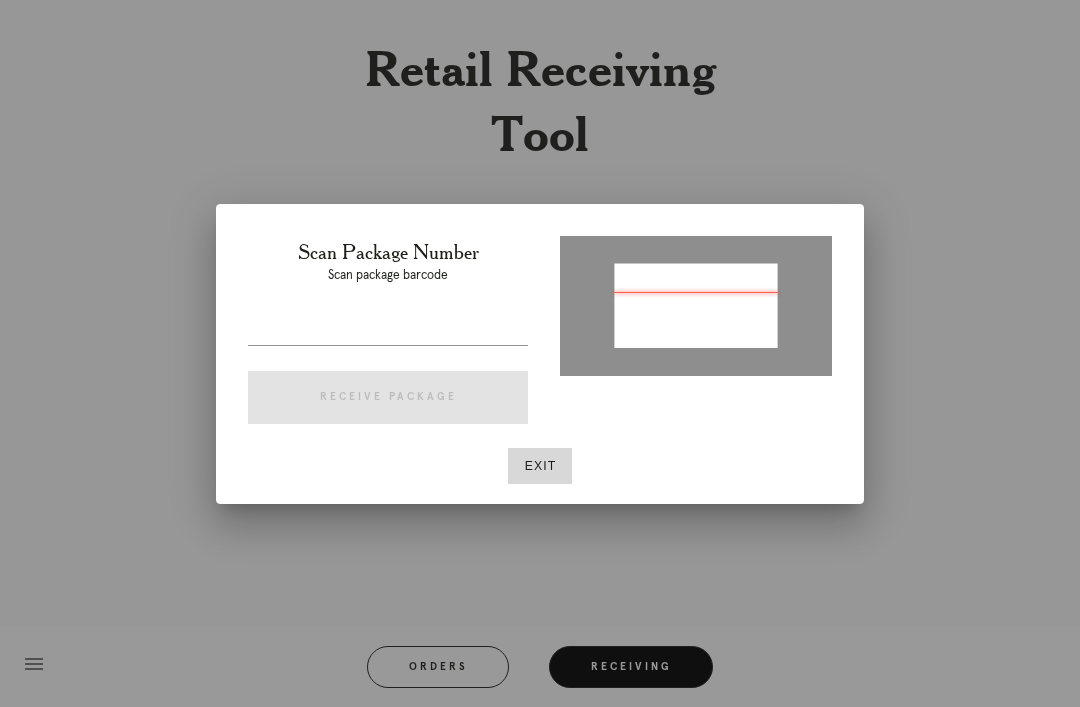 type on "P789896390453902" 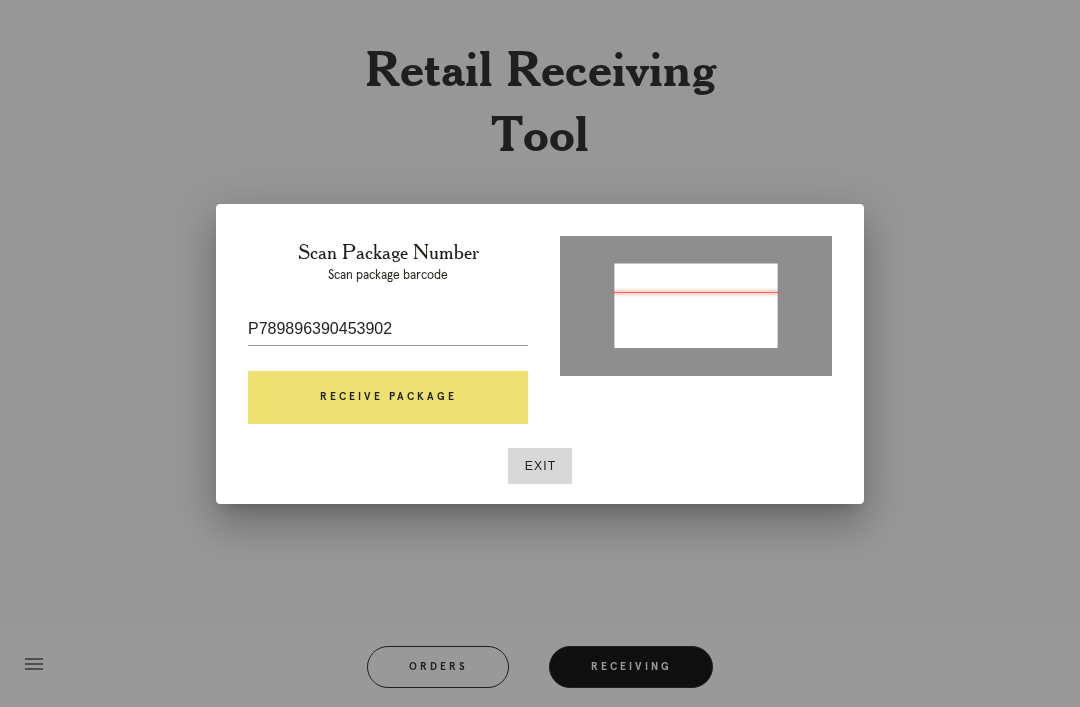 click on "Receive Package" at bounding box center [388, 398] 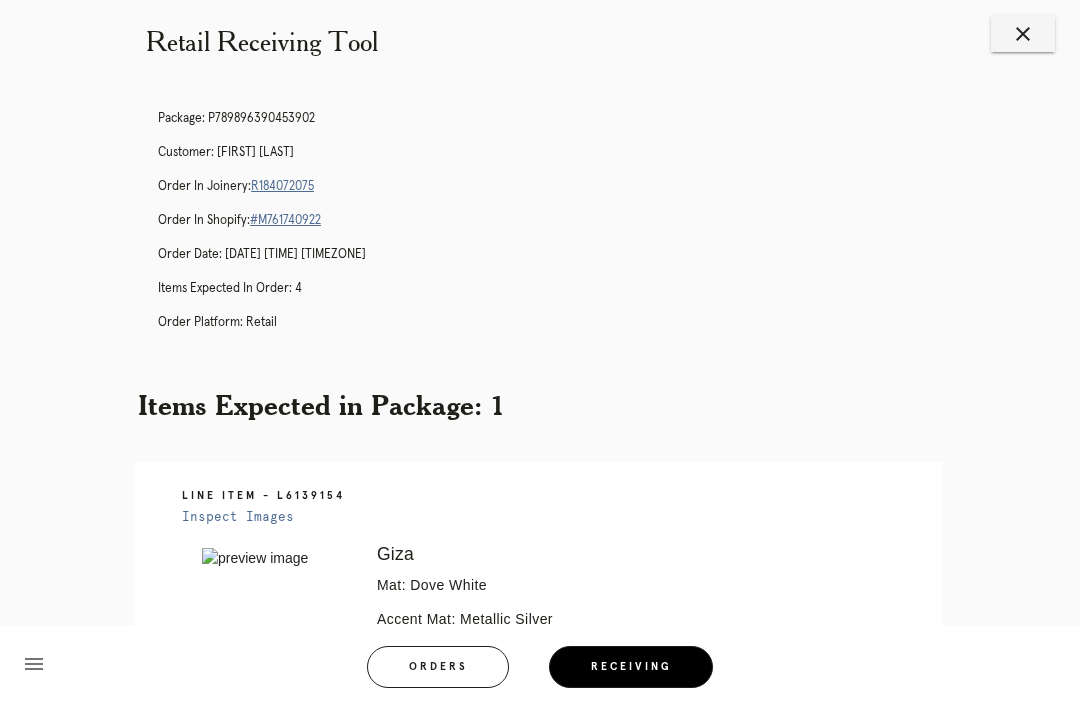 scroll, scrollTop: 0, scrollLeft: 0, axis: both 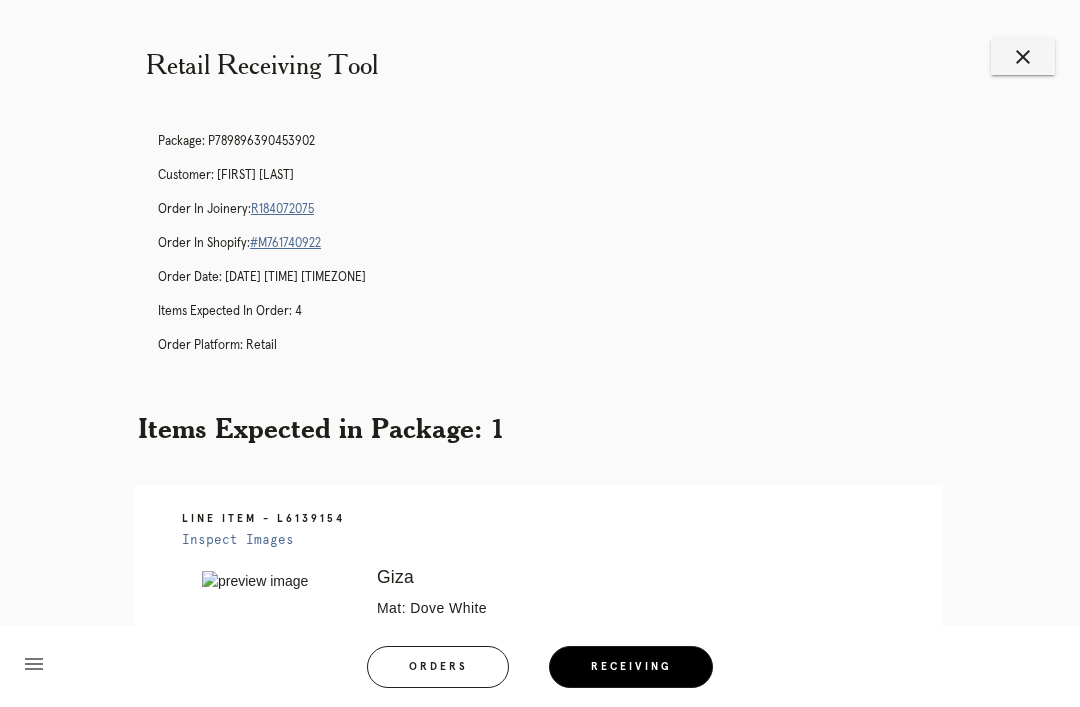 click on "R184072075" at bounding box center (282, 209) 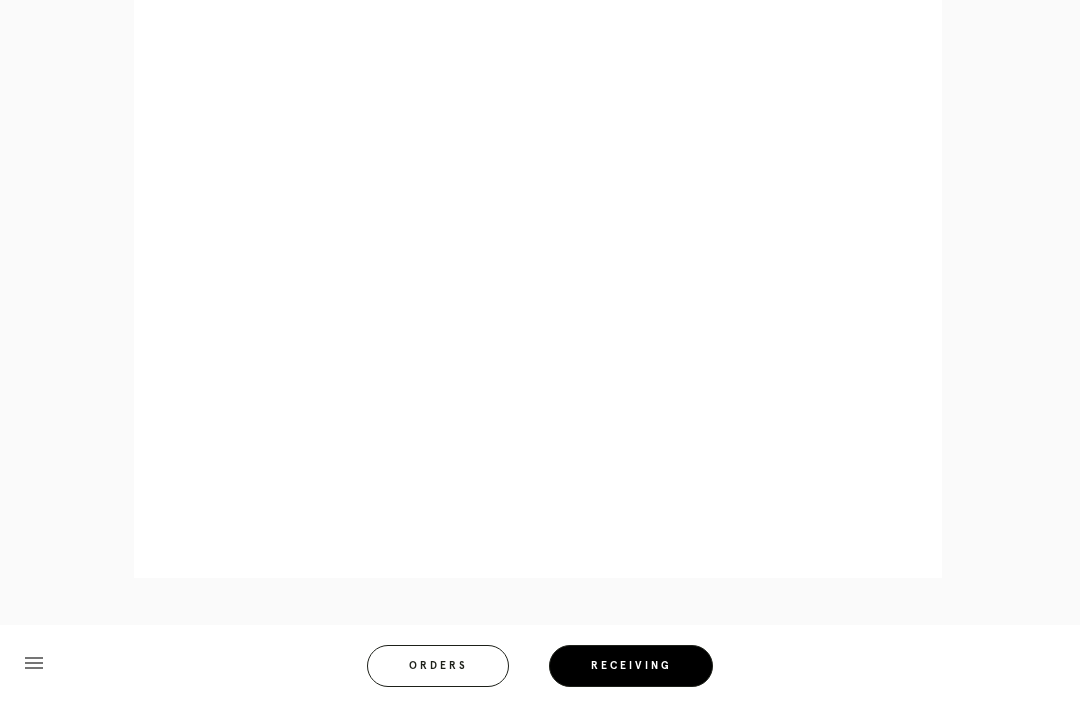 scroll, scrollTop: 1096, scrollLeft: 0, axis: vertical 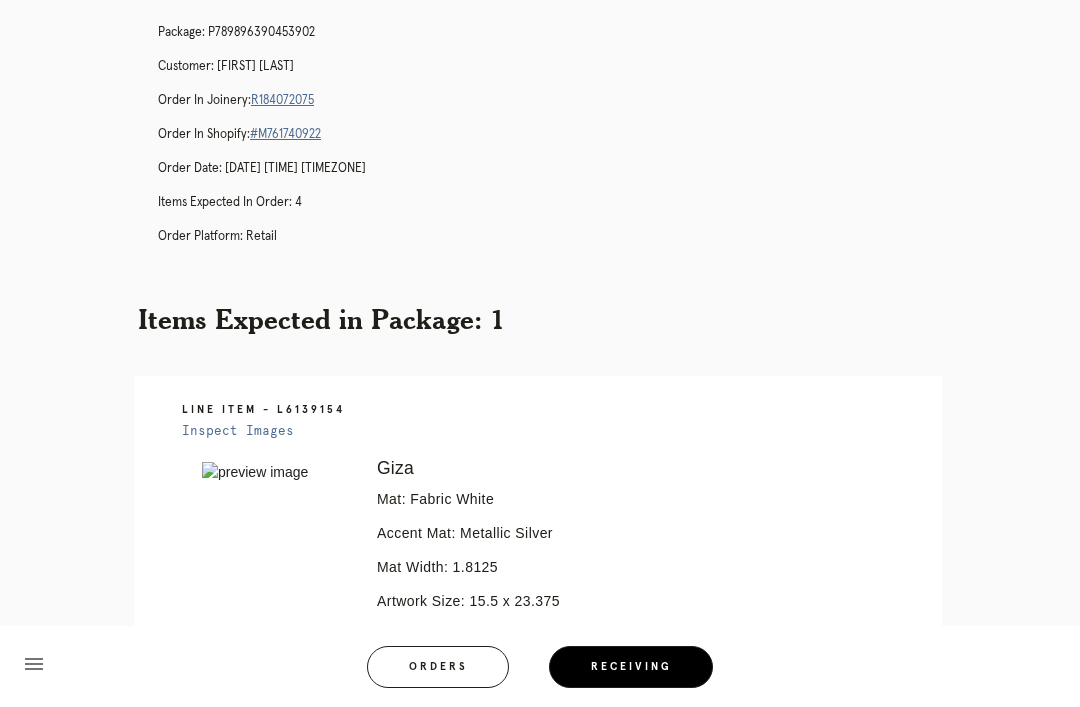 click on "R184072075" at bounding box center [282, 100] 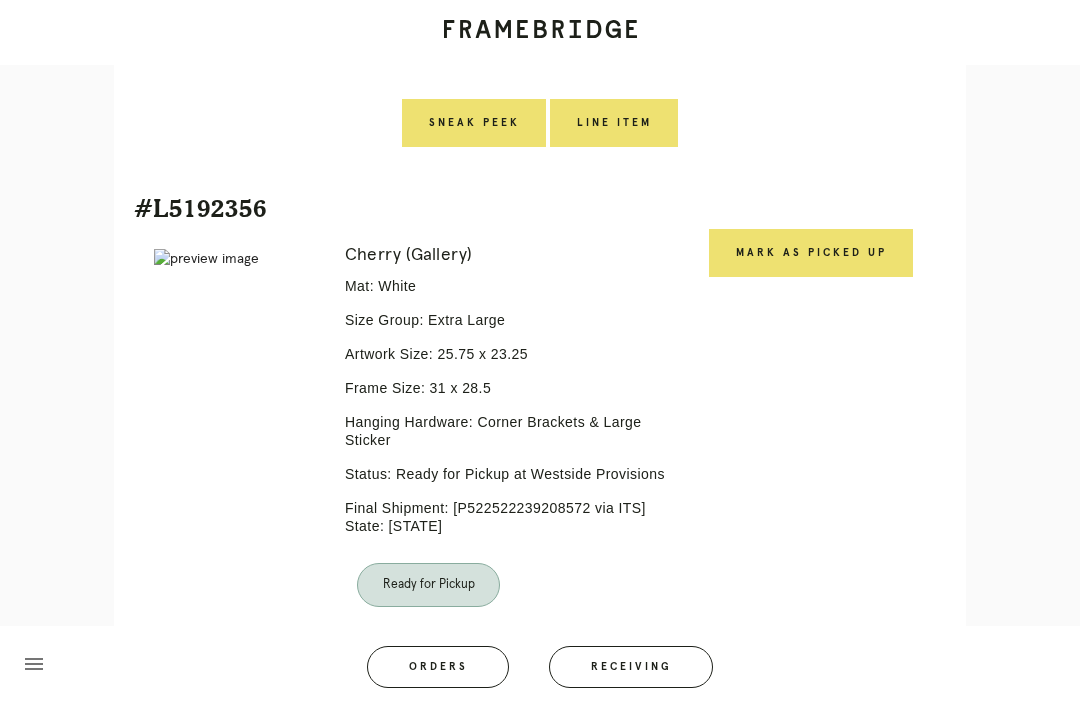 scroll, scrollTop: 876, scrollLeft: 0, axis: vertical 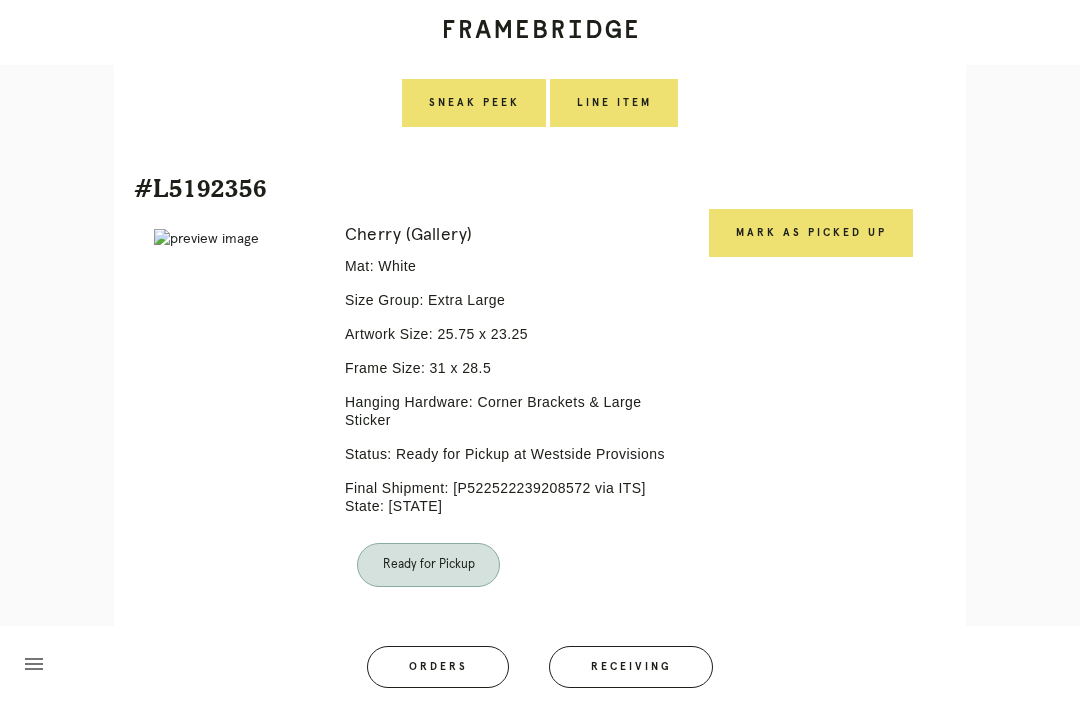 click on "Mark as Picked Up" at bounding box center [811, 233] 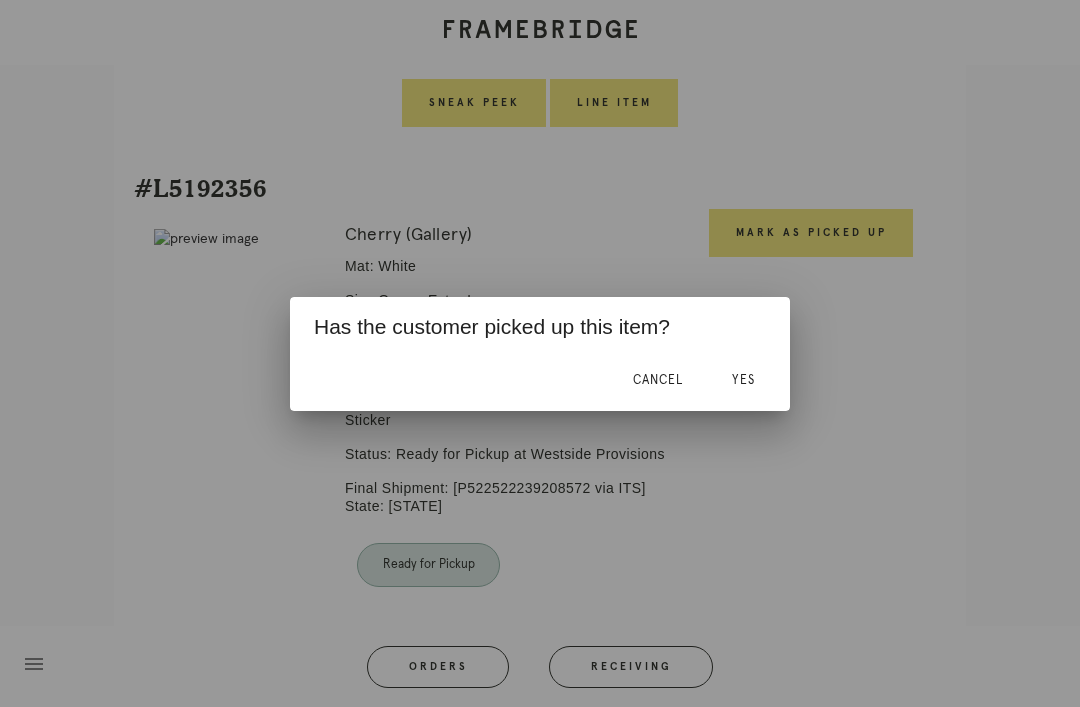 click on "Yes" at bounding box center [743, 381] 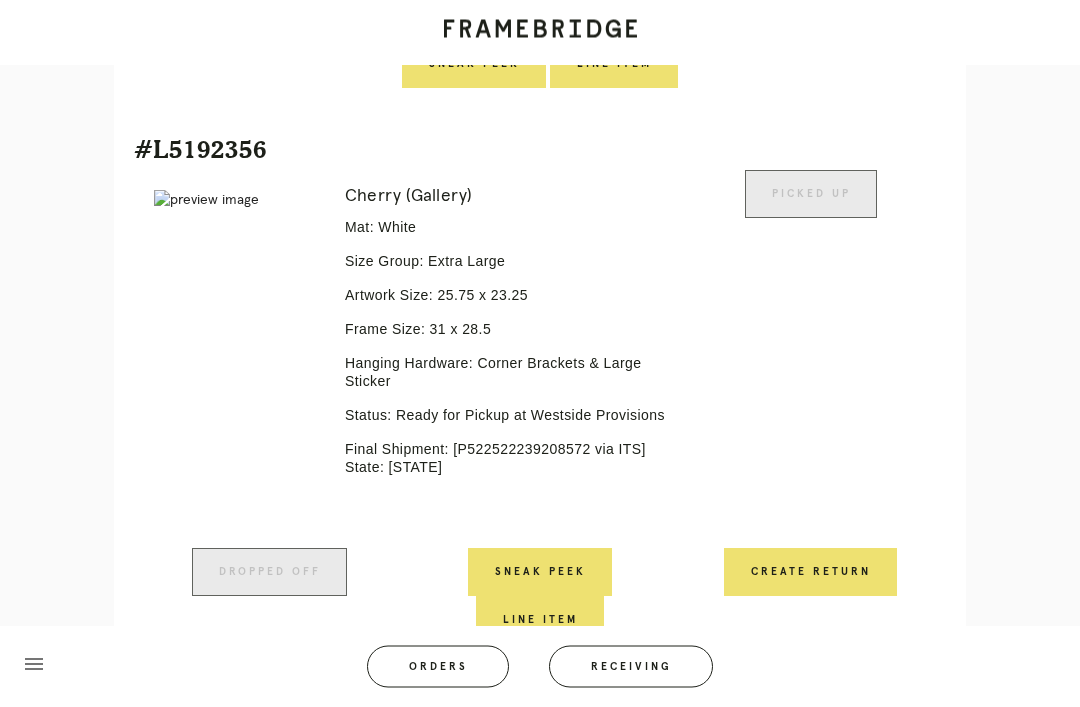 scroll, scrollTop: 483, scrollLeft: 0, axis: vertical 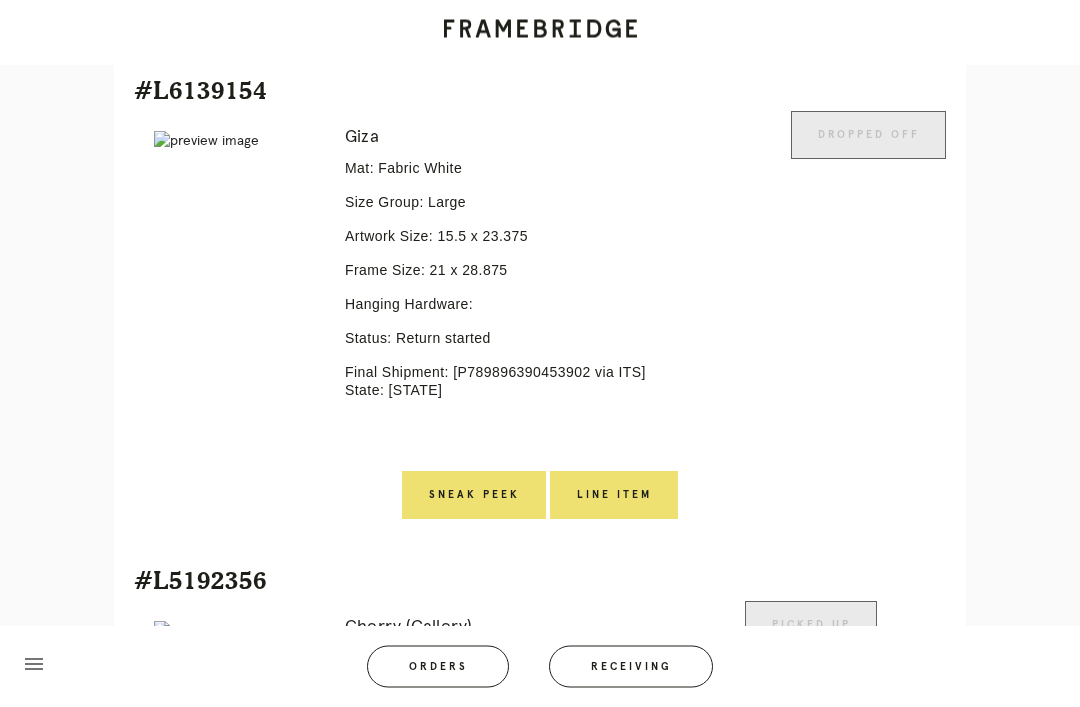 click on "Line Item" at bounding box center [614, 496] 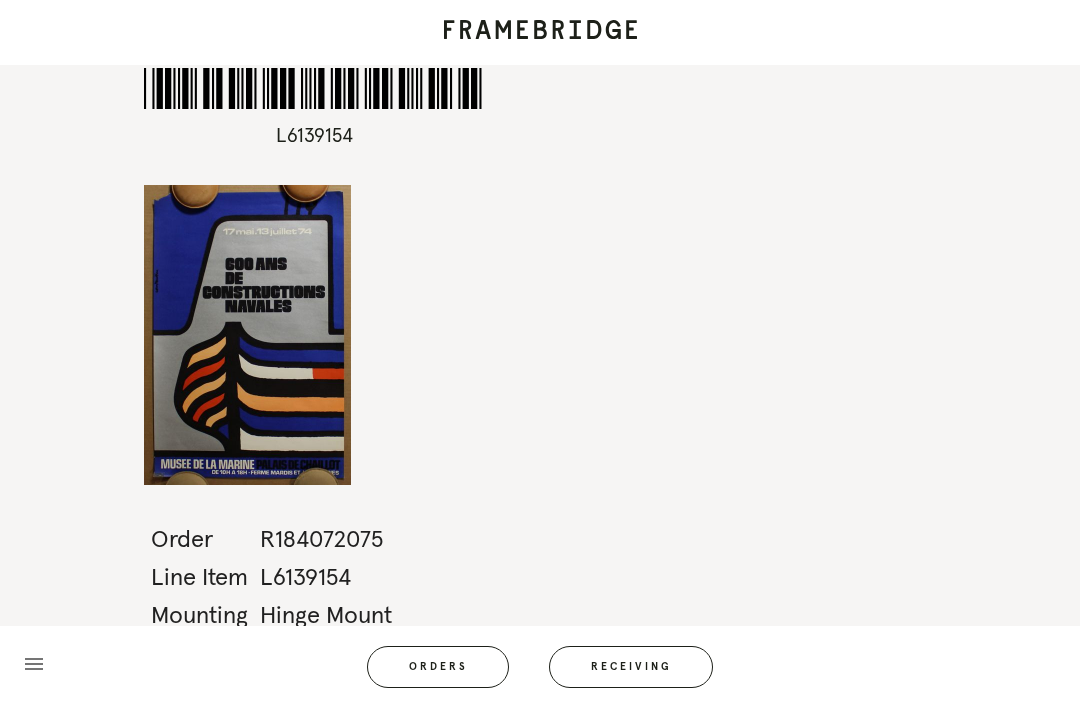 scroll, scrollTop: 0, scrollLeft: 0, axis: both 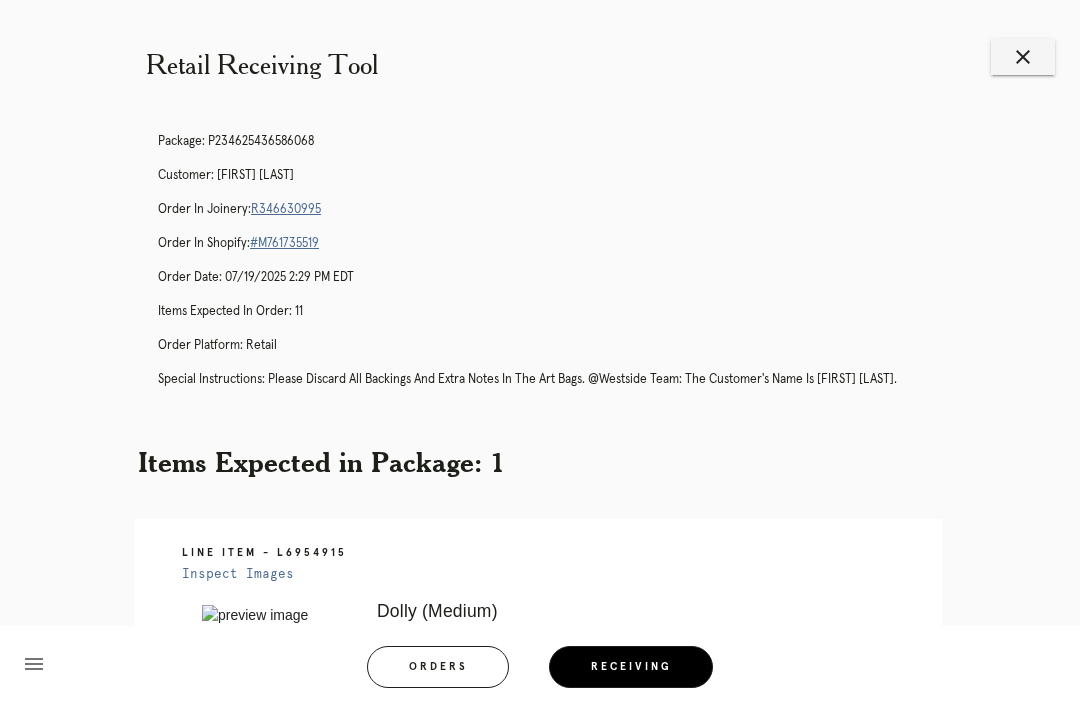 click on "R346630995" at bounding box center [286, 209] 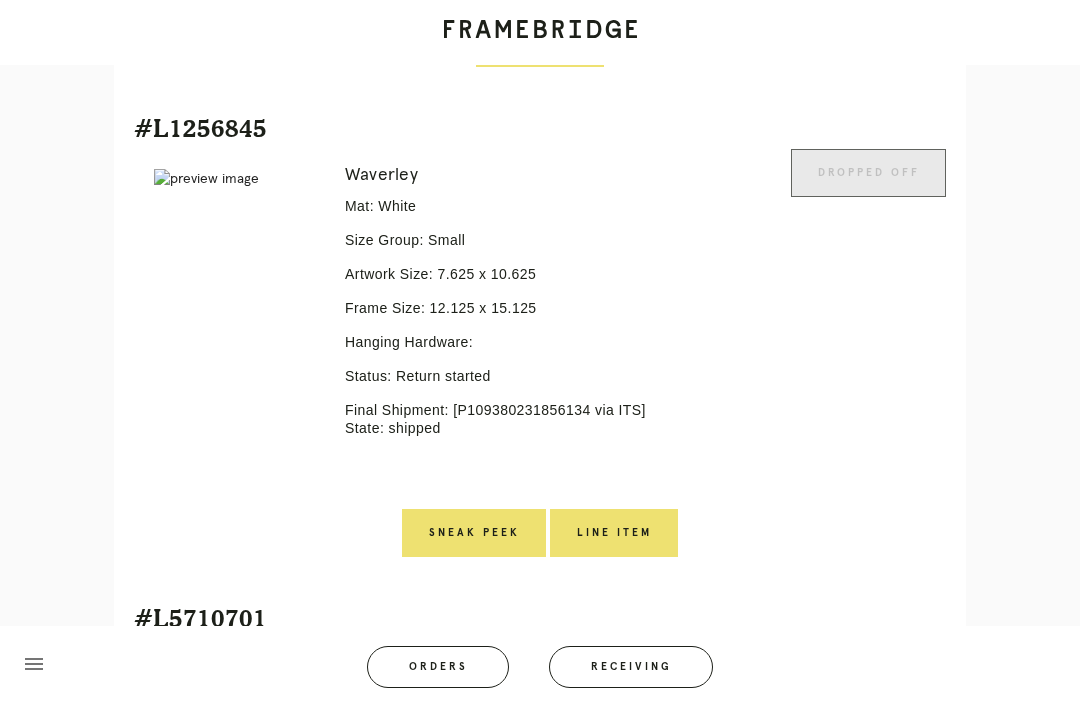 scroll, scrollTop: 4713, scrollLeft: 0, axis: vertical 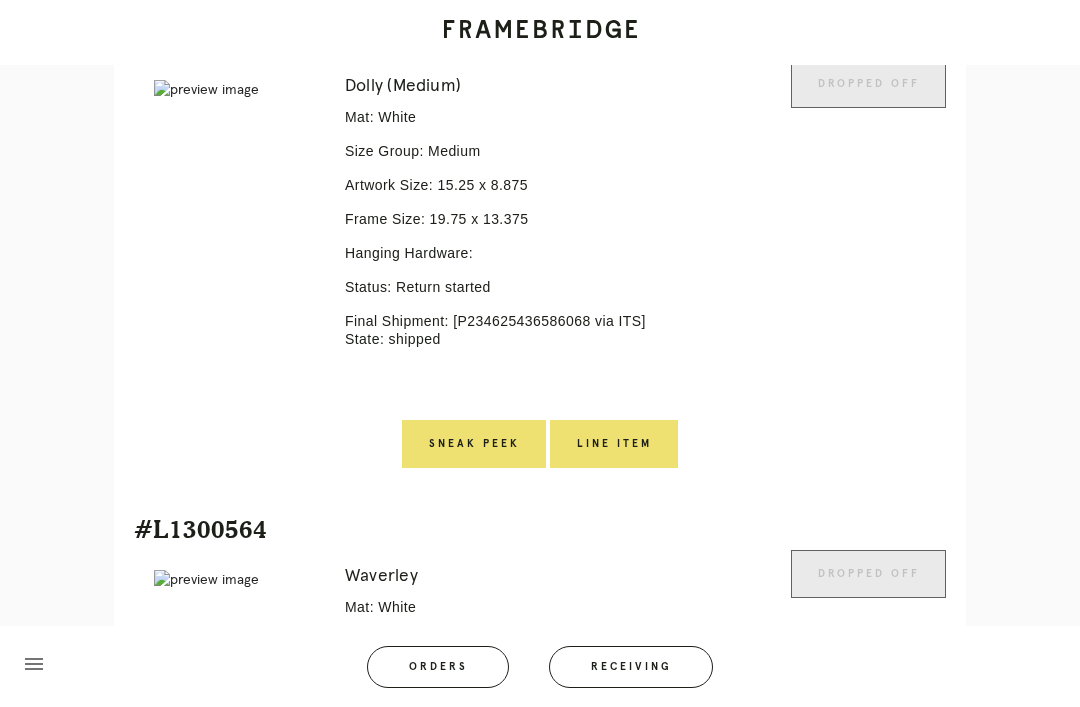 click on "Line Item" at bounding box center (614, 444) 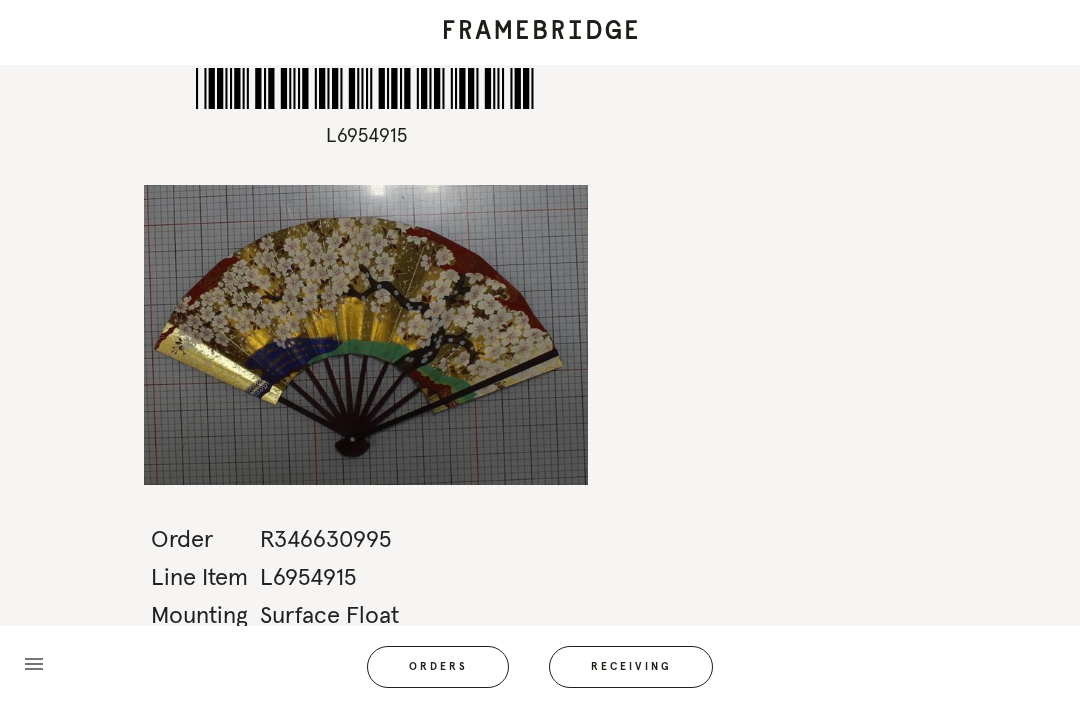 scroll, scrollTop: 0, scrollLeft: 0, axis: both 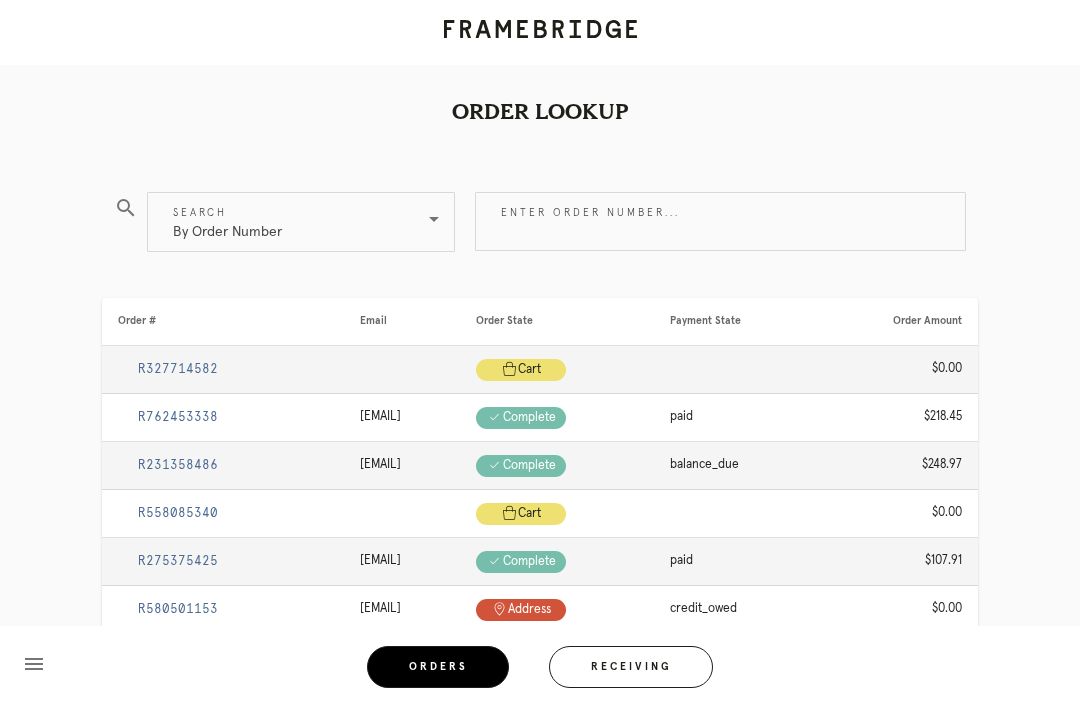 click on "Enter order number..." at bounding box center [720, 221] 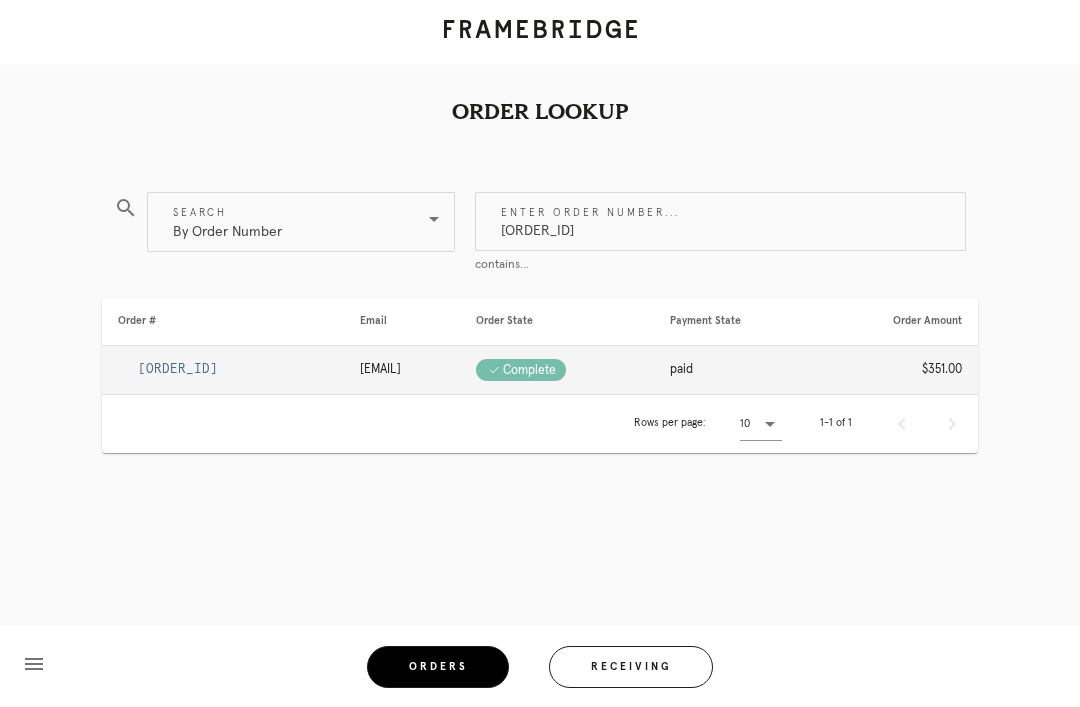 type on "R707409465" 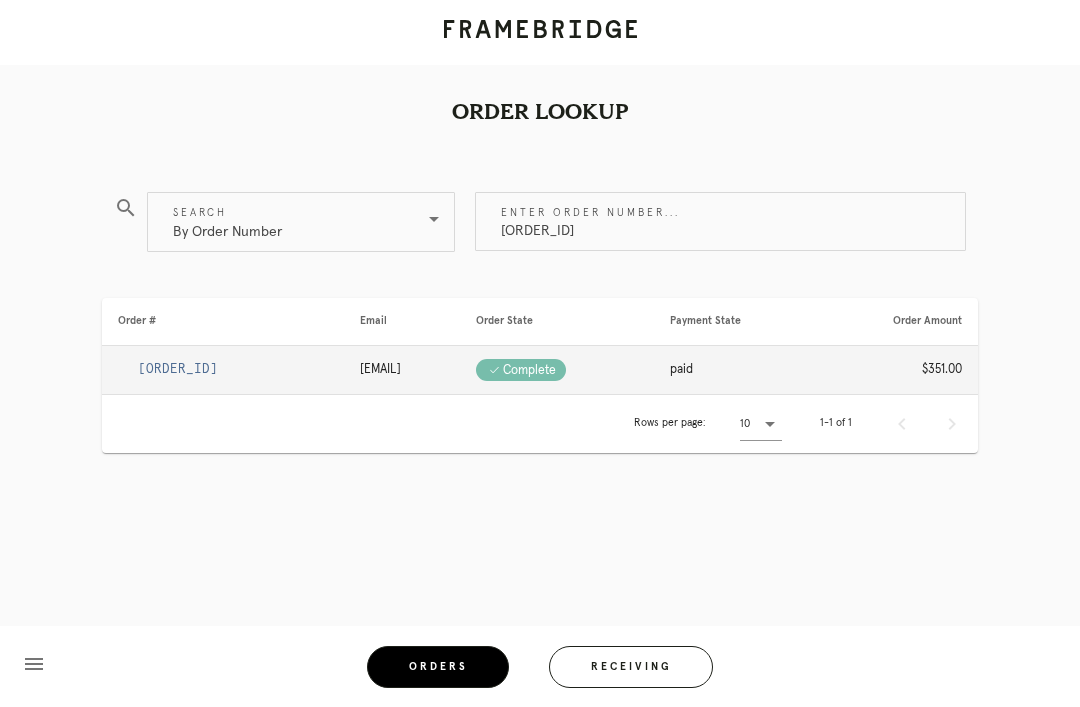 click on "R707409465" at bounding box center (178, 369) 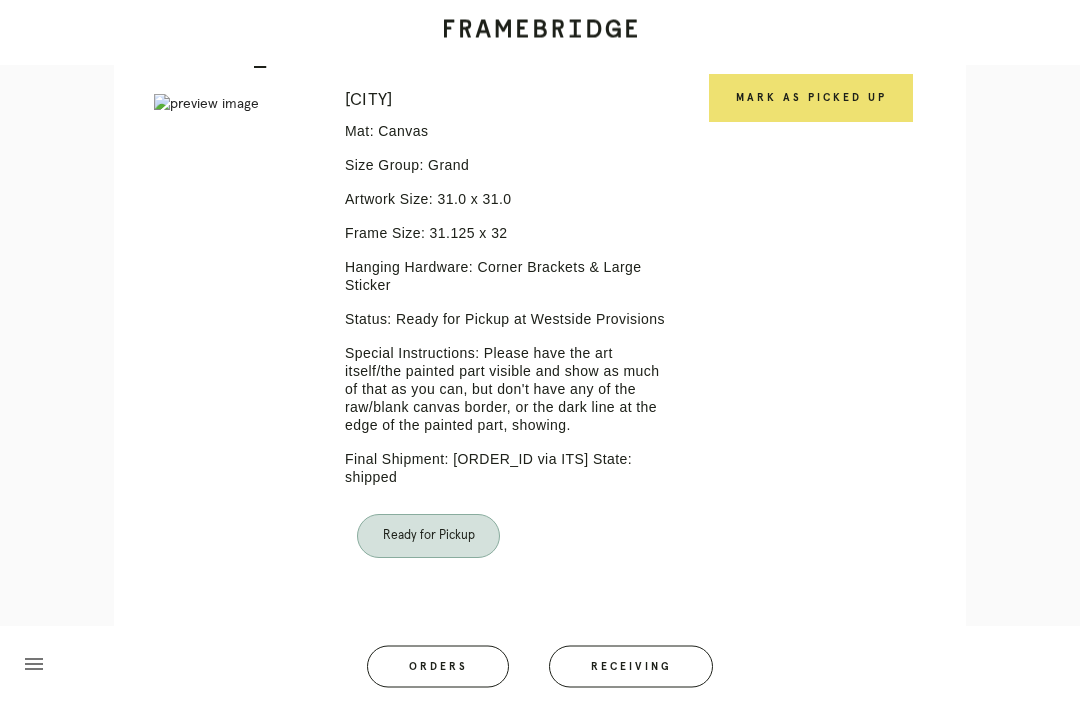 scroll, scrollTop: 521, scrollLeft: 0, axis: vertical 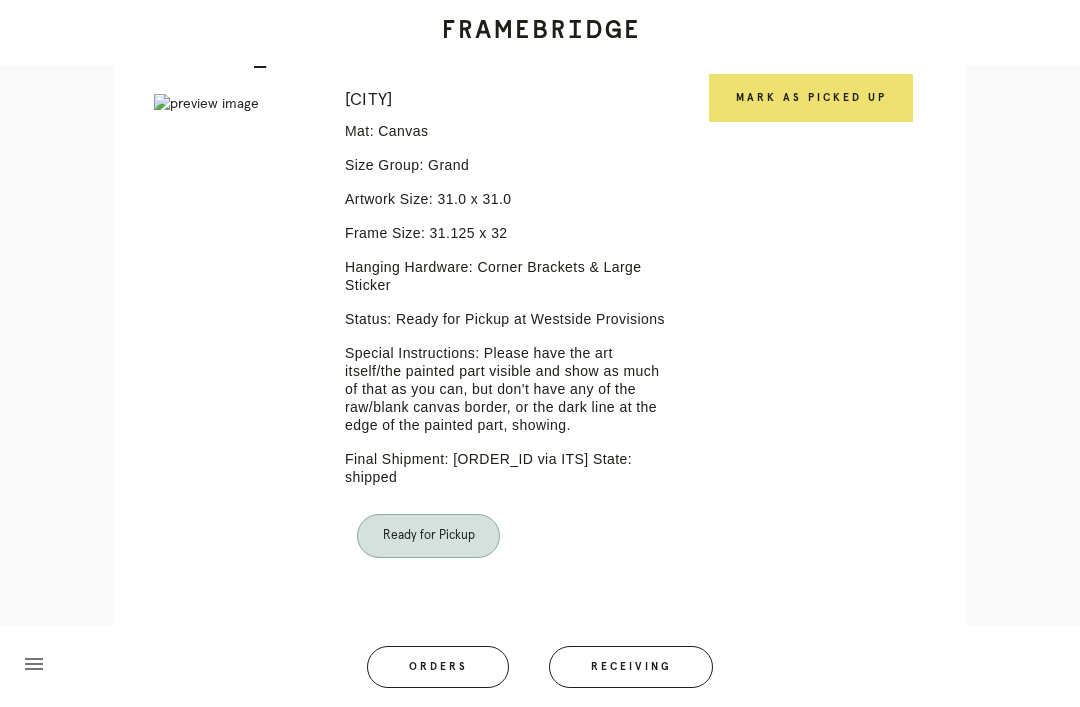 click on "Mark as Picked Up" at bounding box center (811, 98) 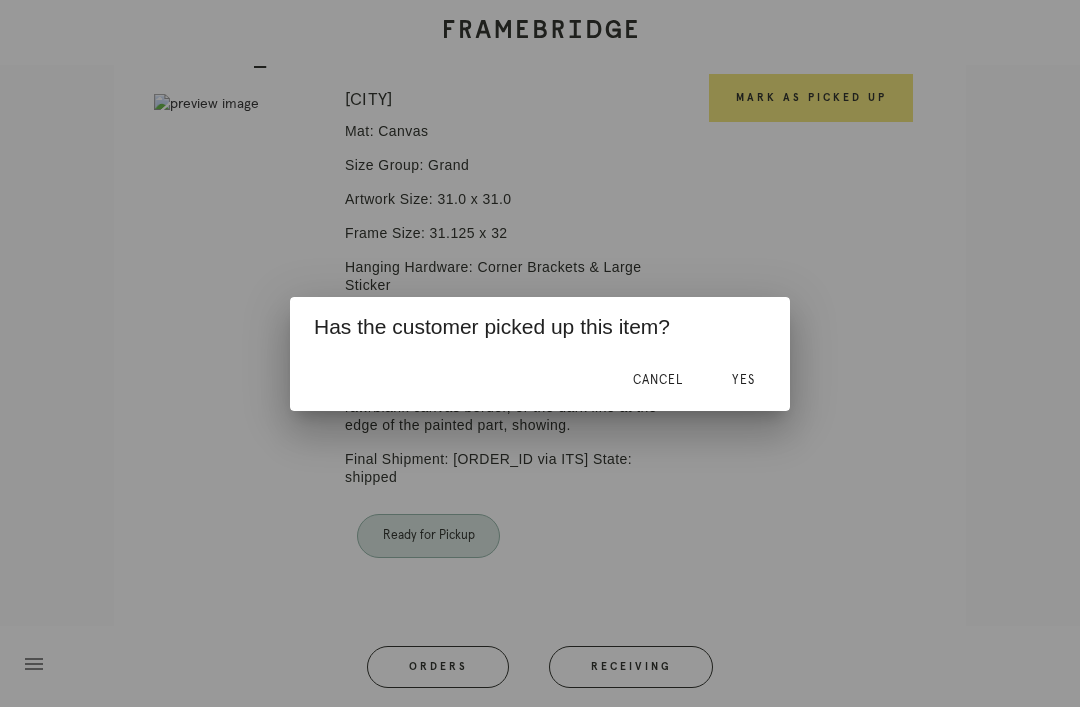 click on "Yes" at bounding box center [743, 381] 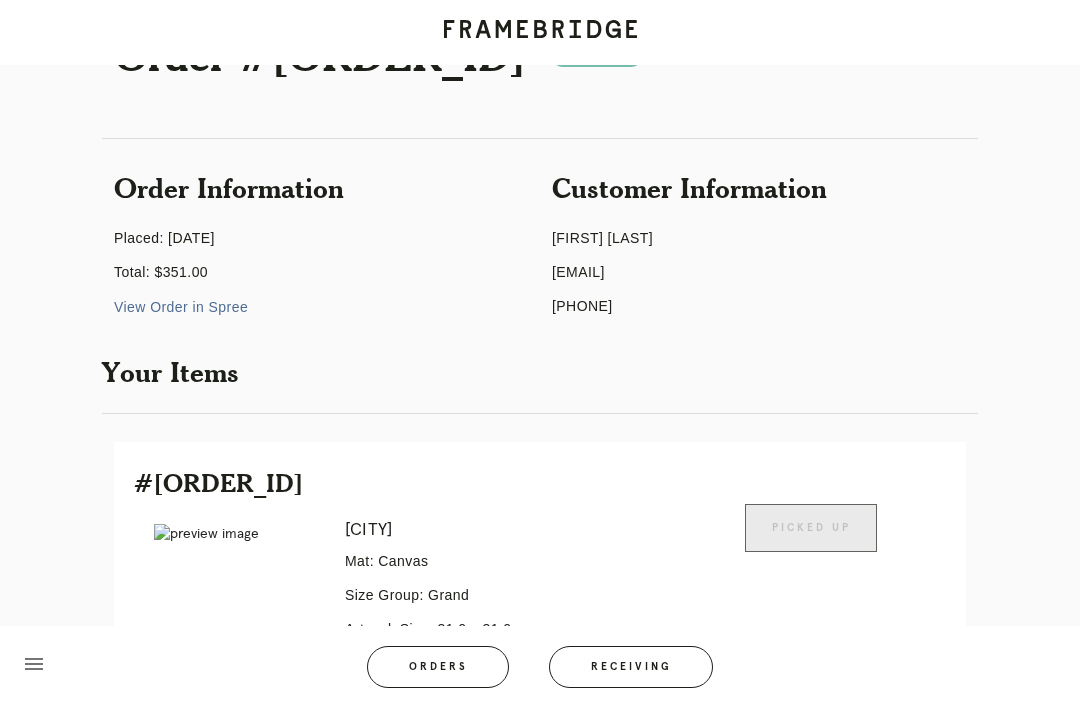 scroll, scrollTop: 0, scrollLeft: 0, axis: both 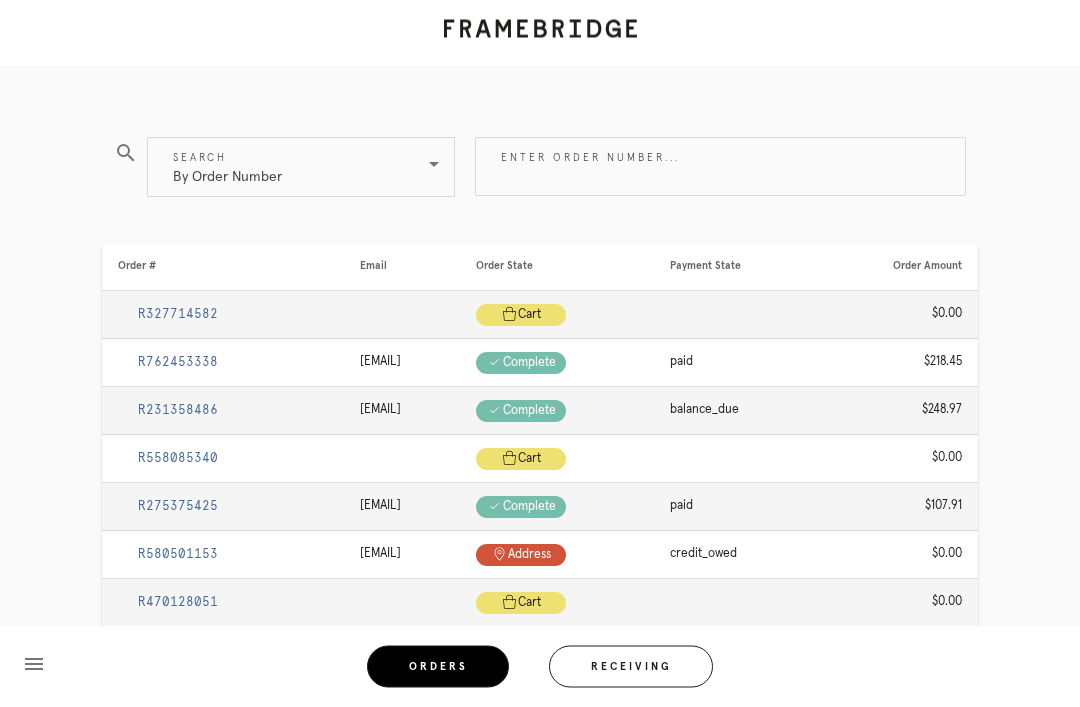 click on "Receiving" at bounding box center [631, 667] 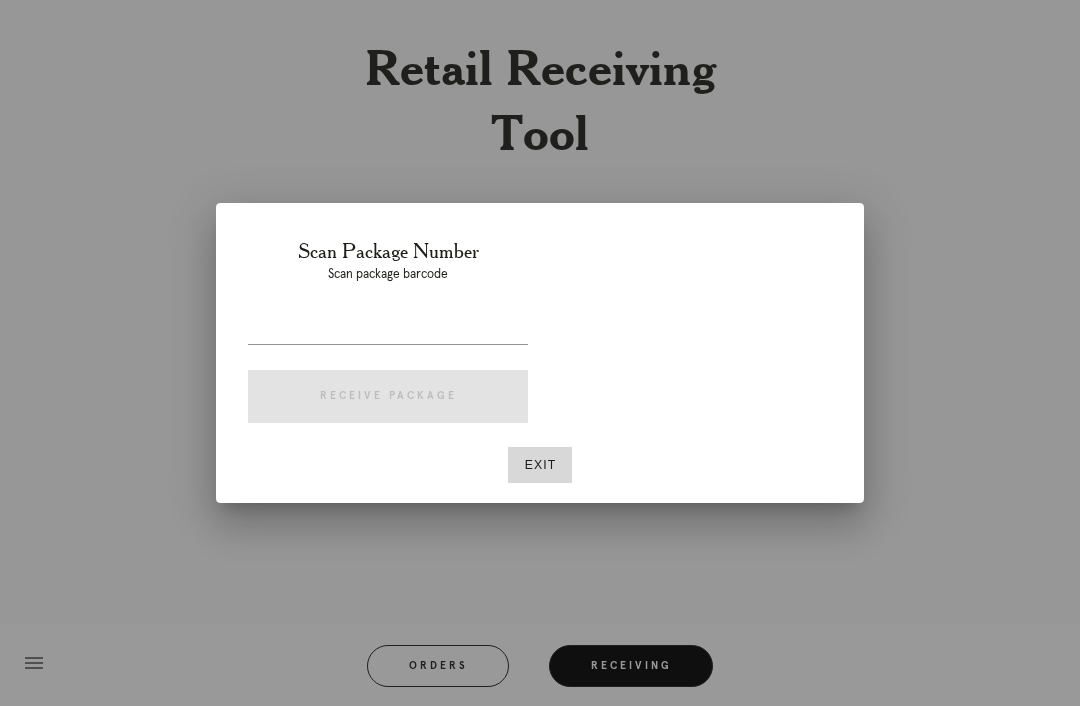 scroll, scrollTop: 64, scrollLeft: 0, axis: vertical 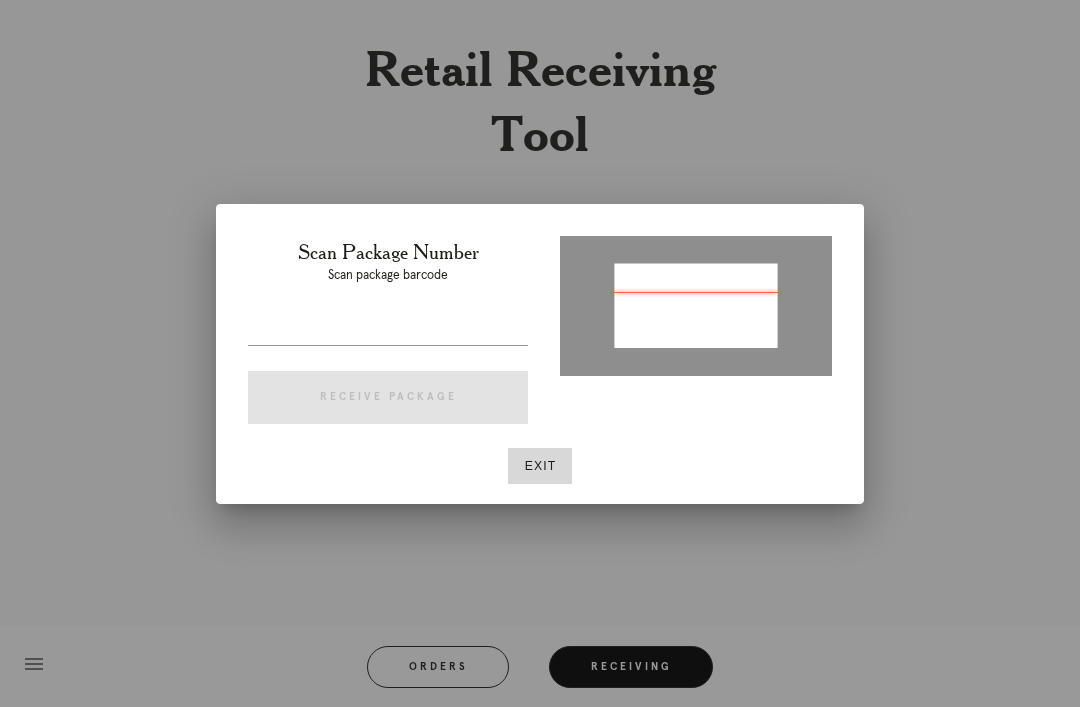 type on "P156546885980623" 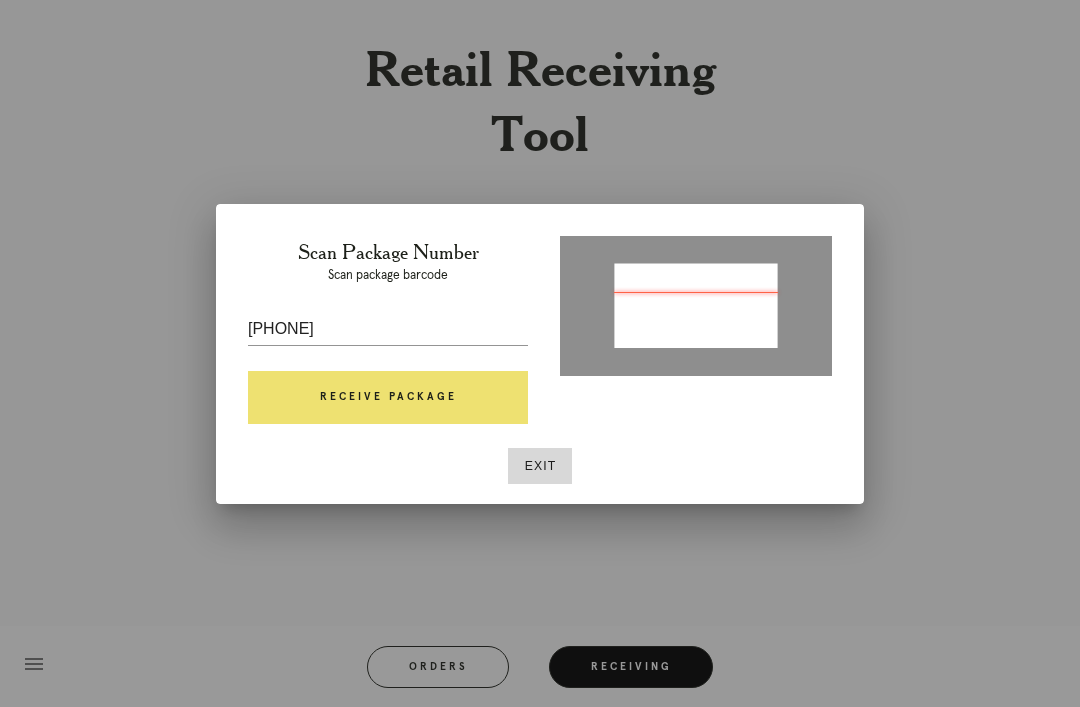 click on "Receive Package" at bounding box center [388, 398] 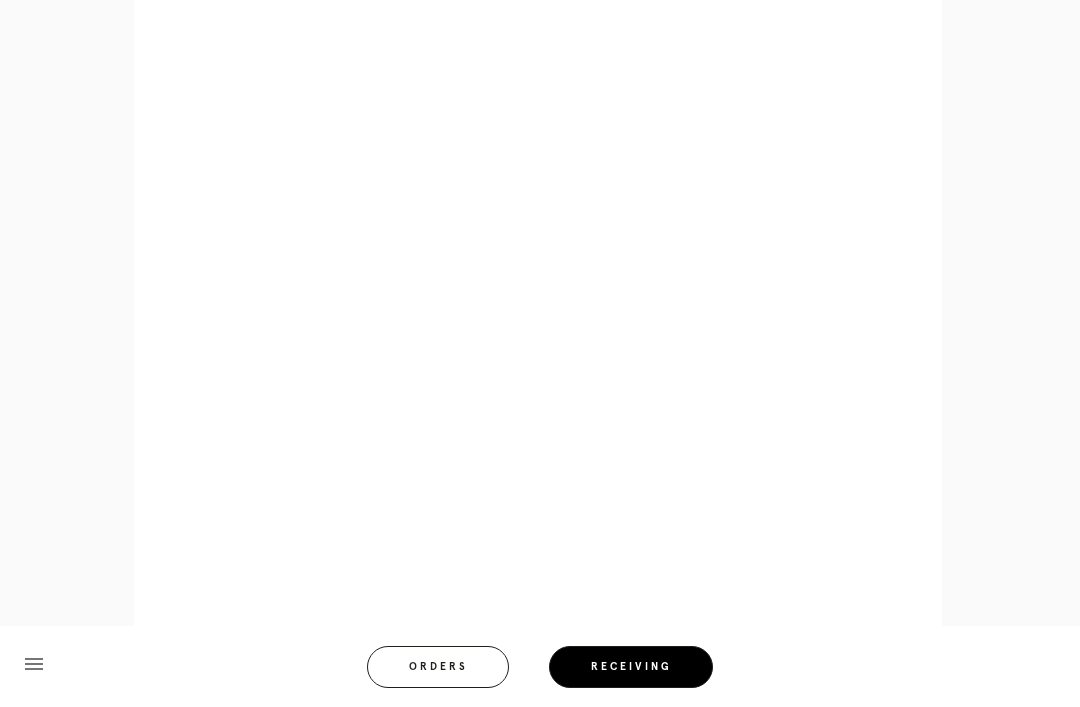 scroll, scrollTop: 910, scrollLeft: 0, axis: vertical 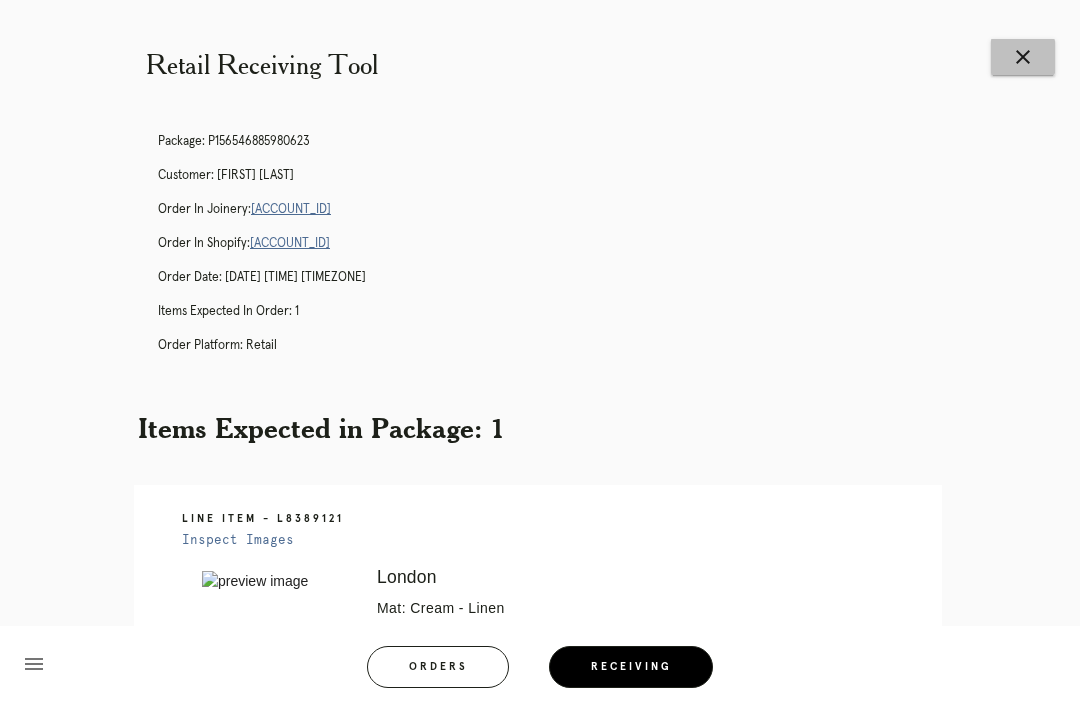 click on "close" at bounding box center (1023, 57) 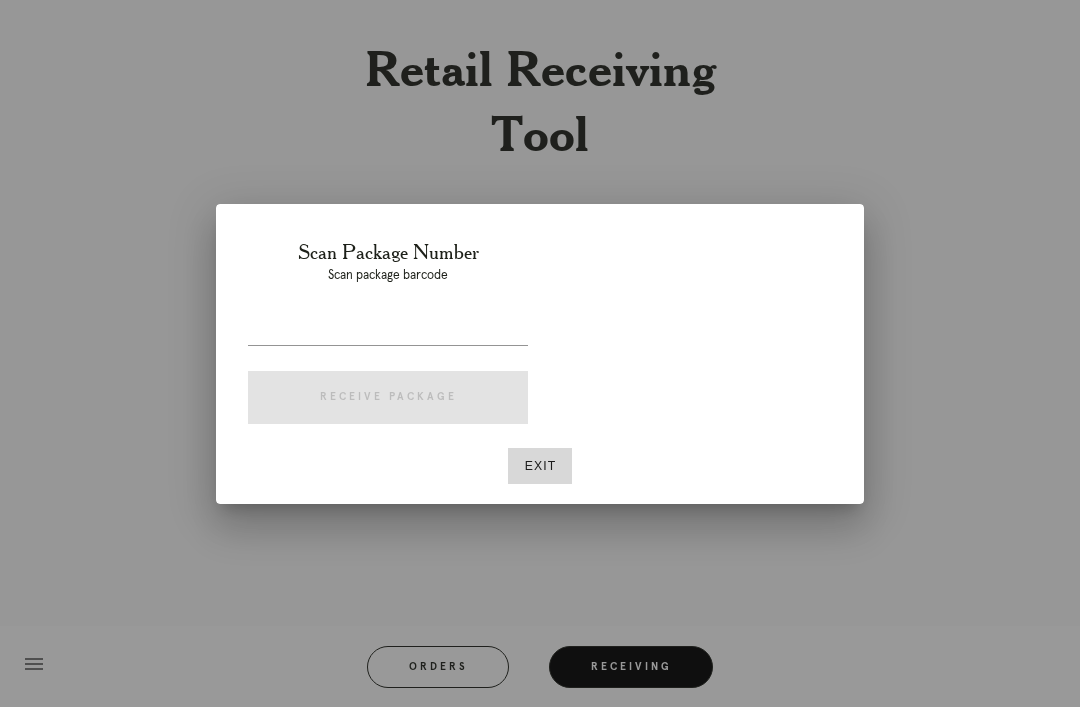 scroll, scrollTop: 0, scrollLeft: 0, axis: both 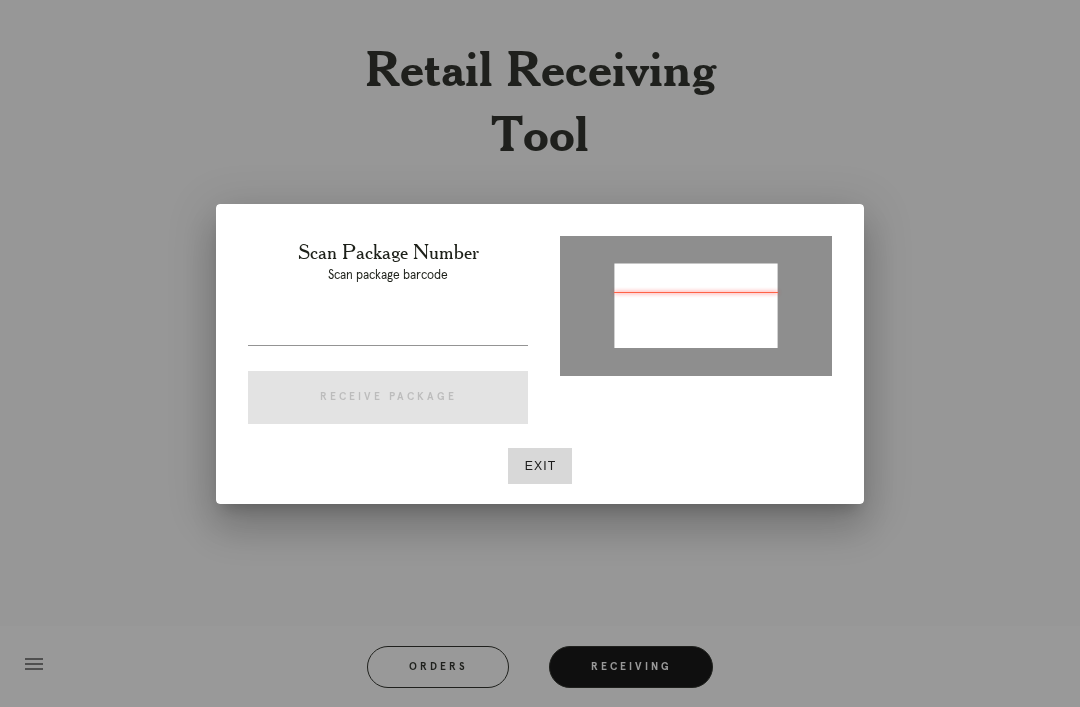 type on "P453751164217398" 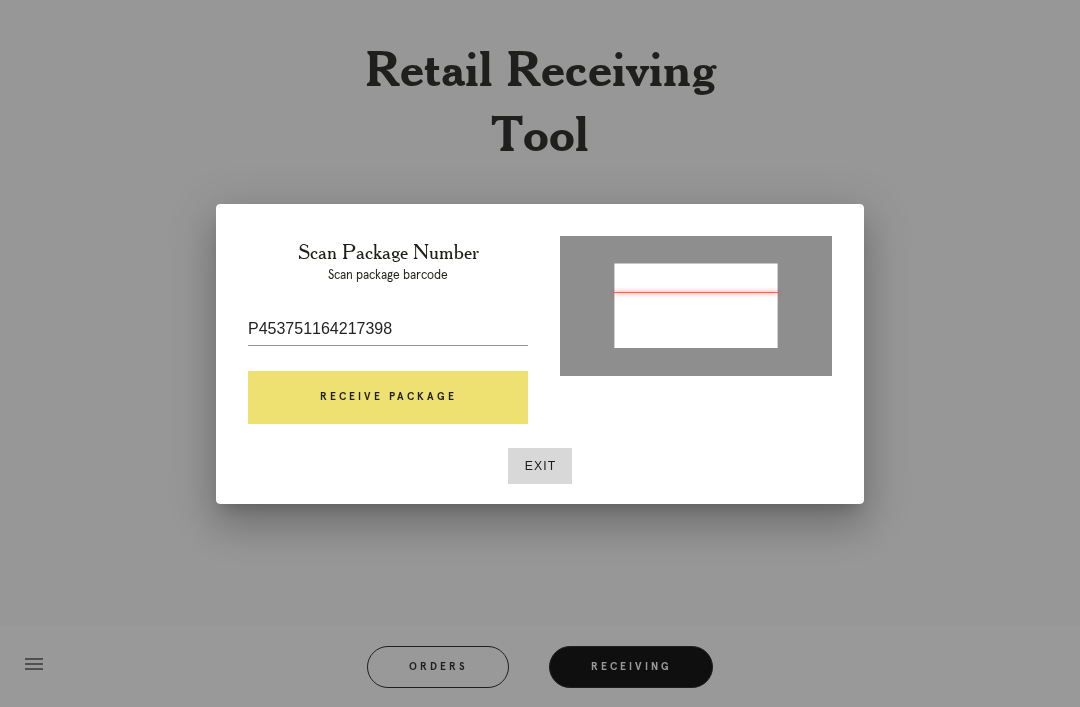 click on "Scan Package Number   Scan package barcode   P453751164217398   Receive Package" at bounding box center (388, 336) 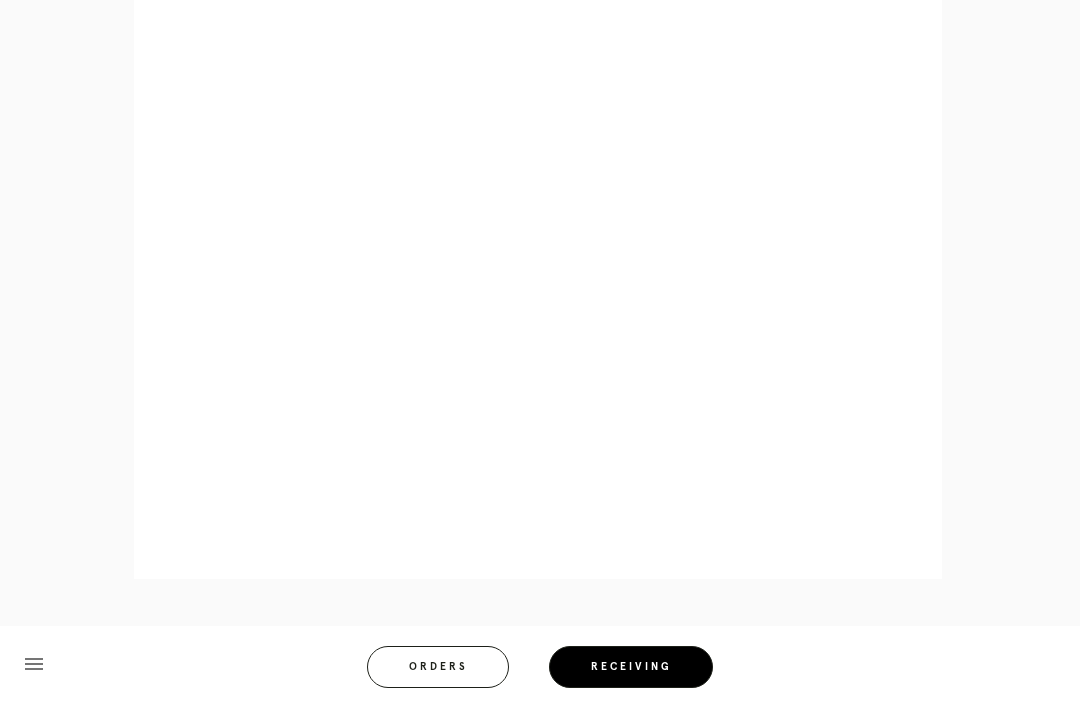 scroll, scrollTop: 964, scrollLeft: 0, axis: vertical 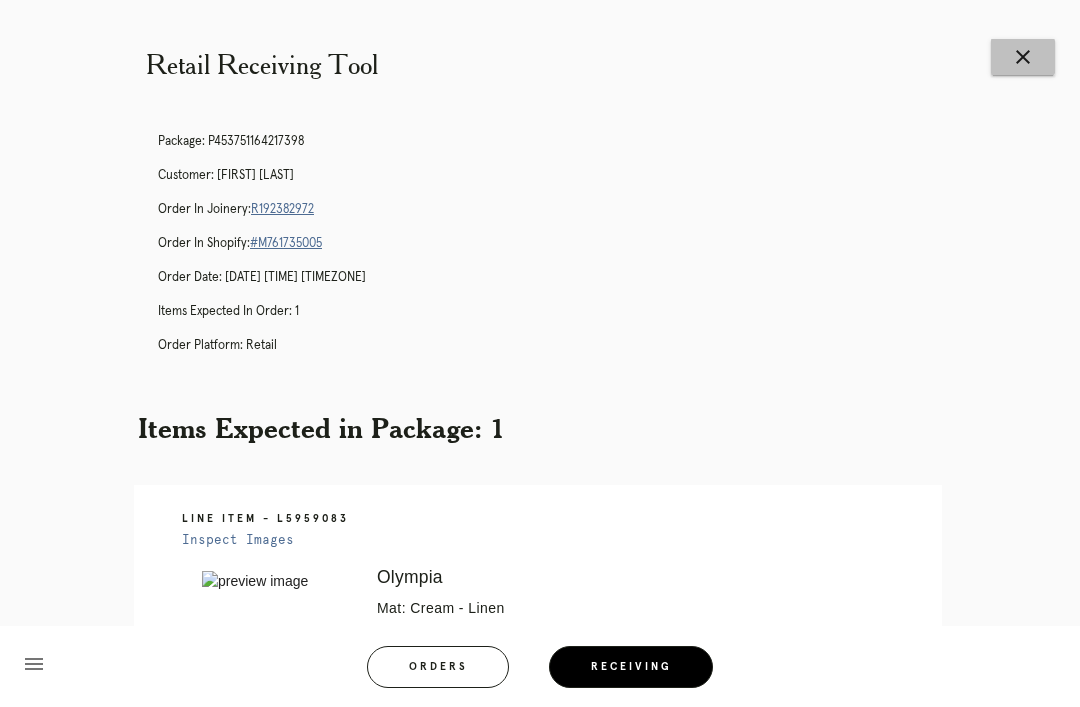 click on "close" at bounding box center [1023, 57] 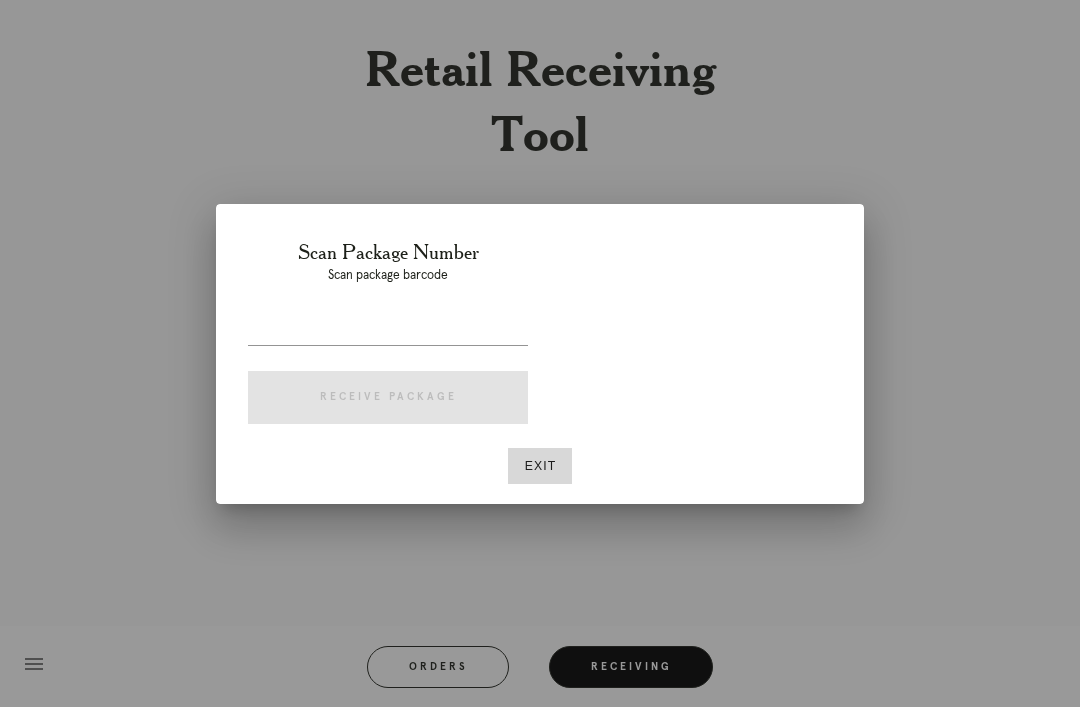 scroll, scrollTop: 0, scrollLeft: 0, axis: both 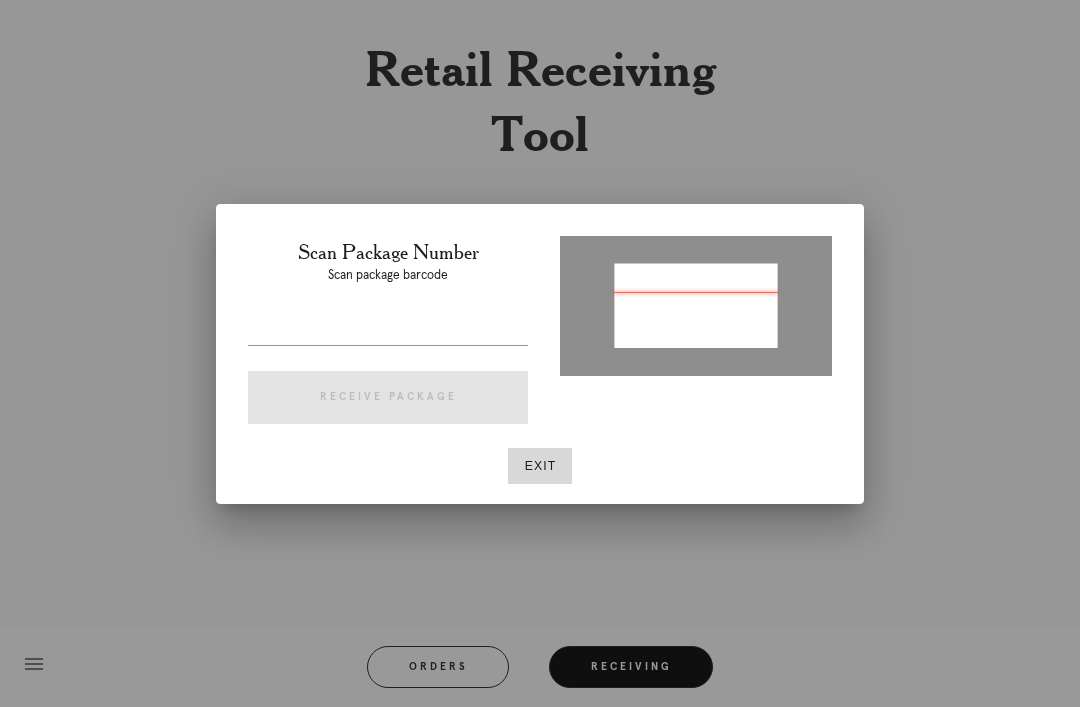 type on "P278626162908010" 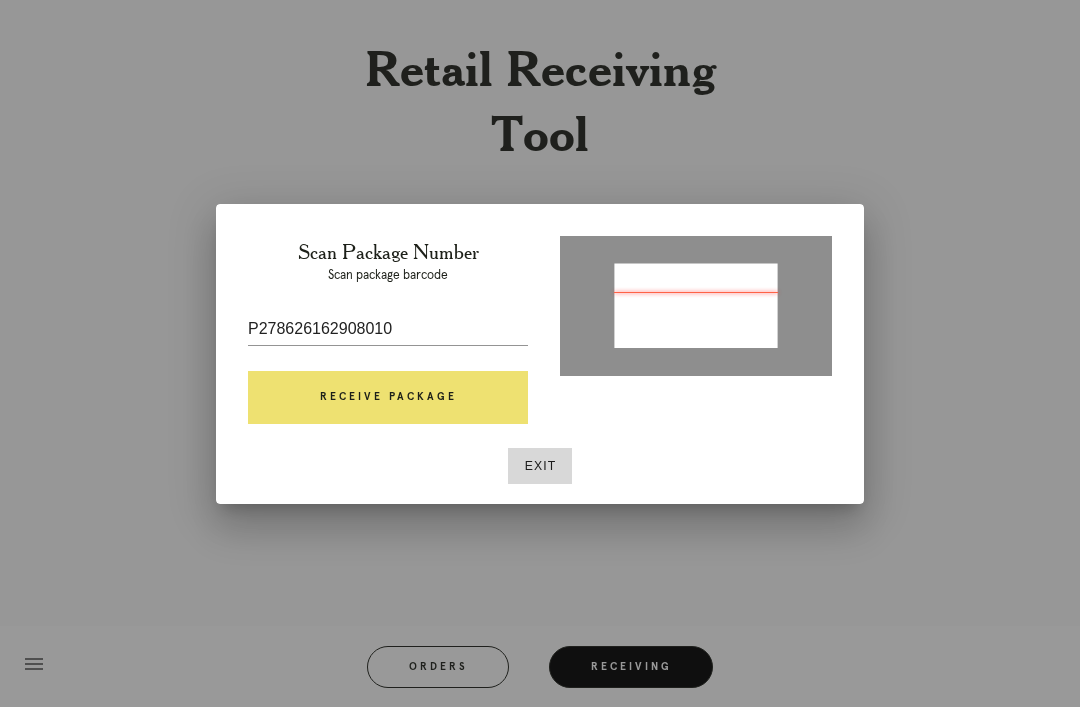 click on "Receive Package" at bounding box center (388, 398) 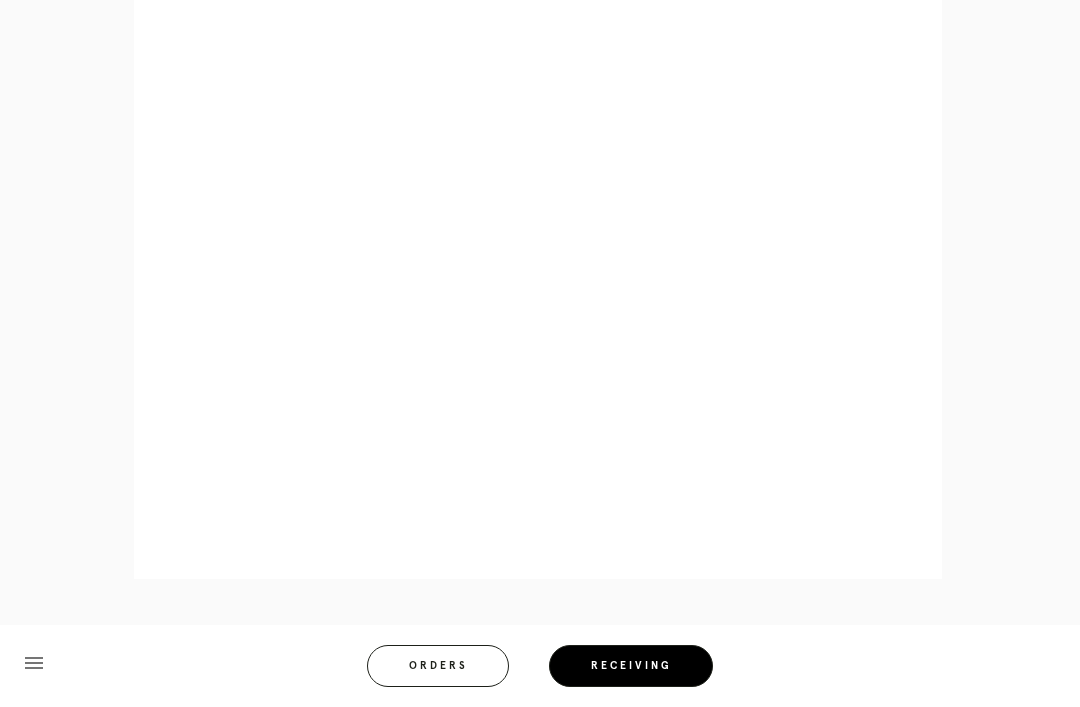 scroll, scrollTop: 1010, scrollLeft: 0, axis: vertical 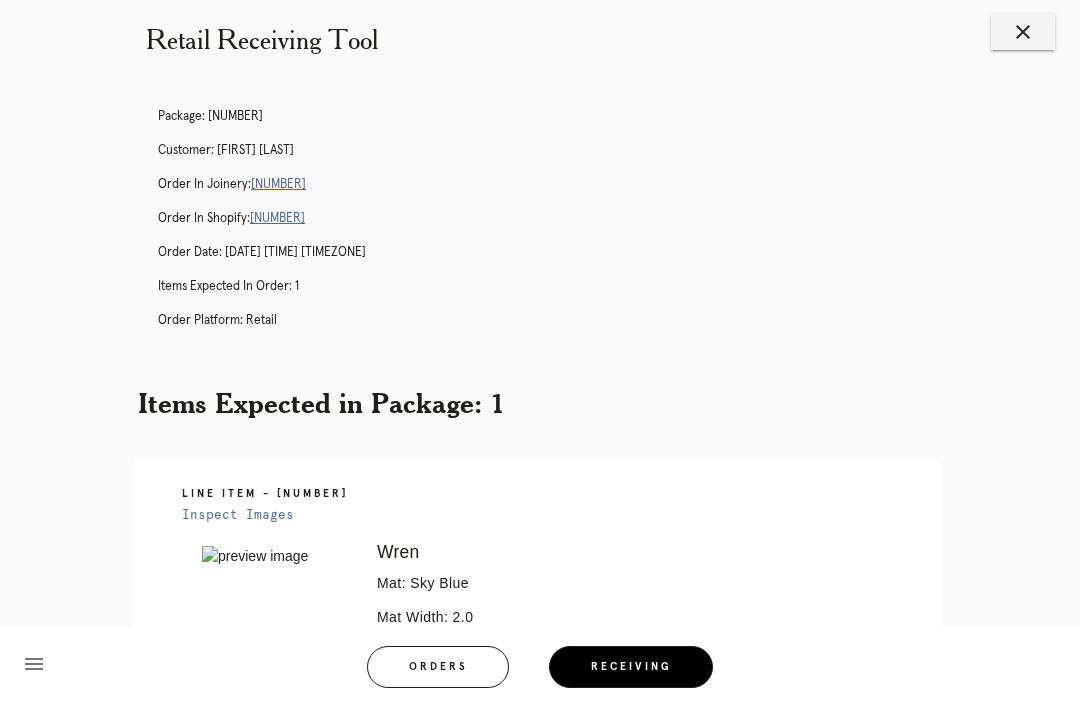 click on "[NUMBER]" at bounding box center [278, 184] 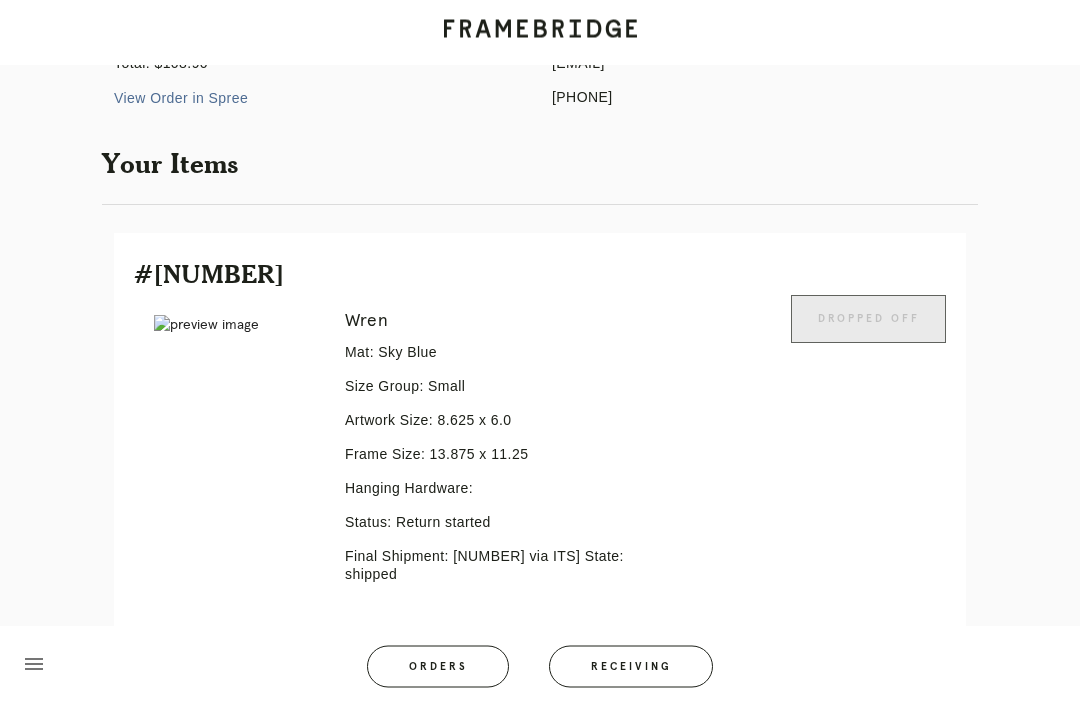 scroll, scrollTop: 378, scrollLeft: 0, axis: vertical 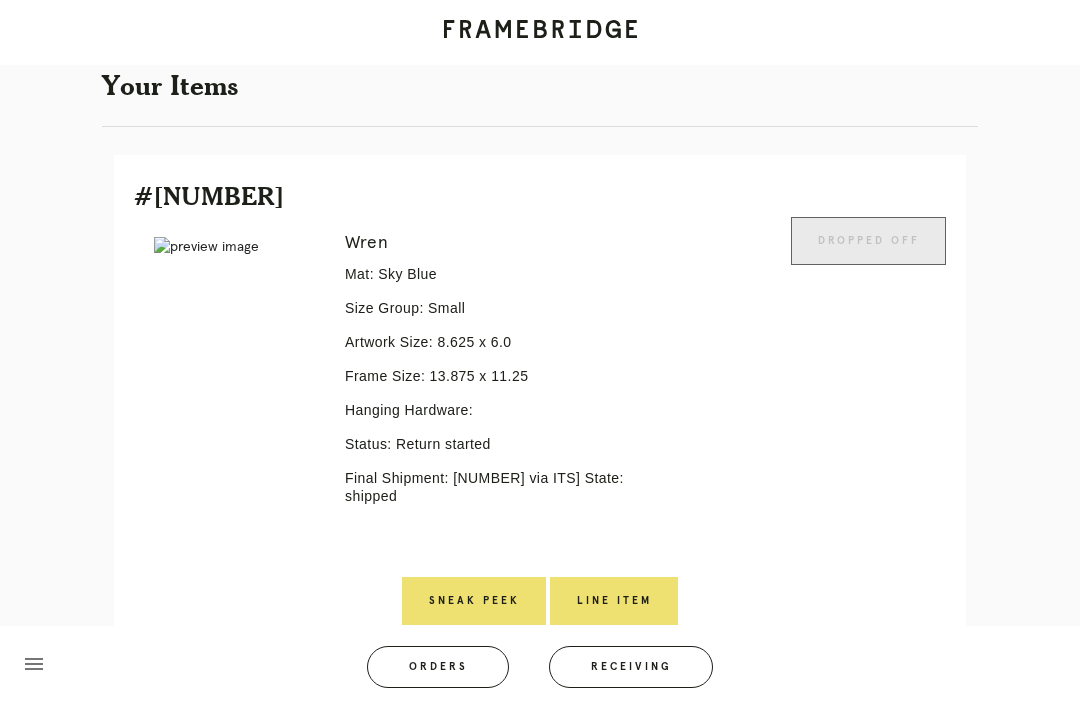 click on "Line Item" at bounding box center (614, 601) 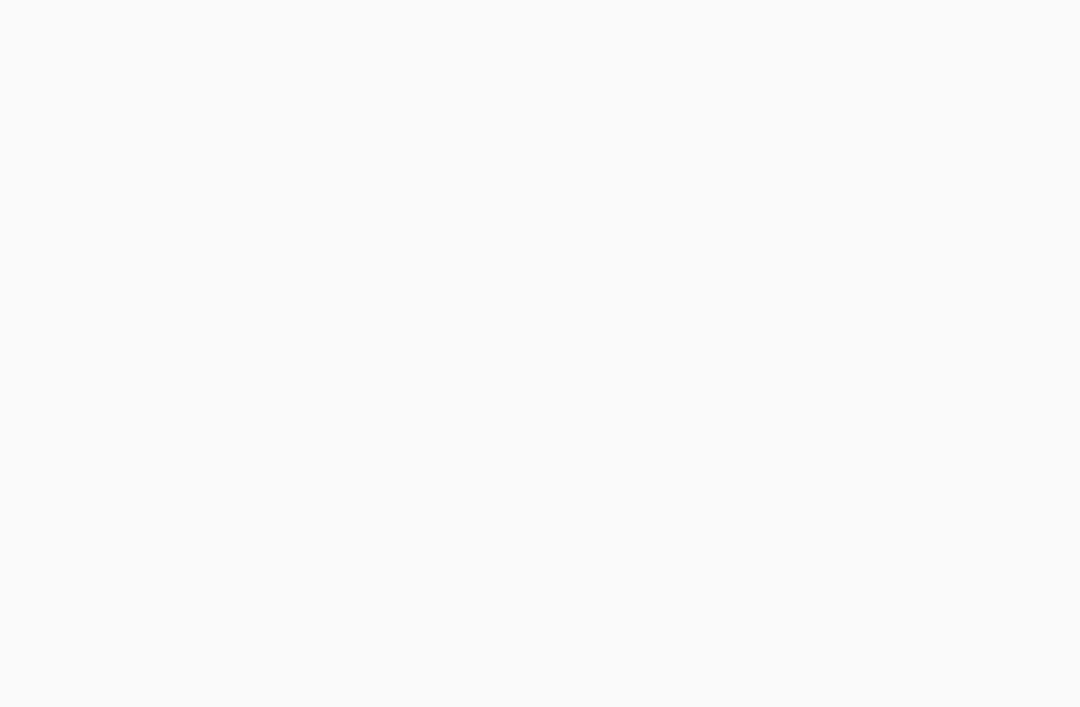 scroll, scrollTop: 0, scrollLeft: 0, axis: both 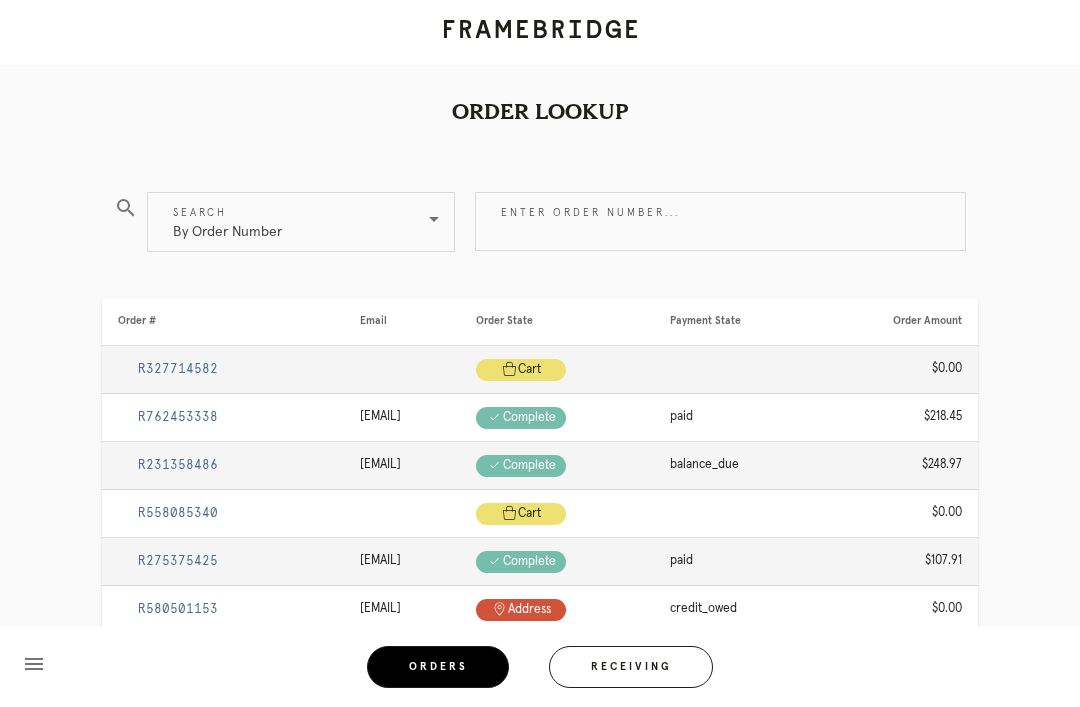 click on "Receiving" at bounding box center (631, 667) 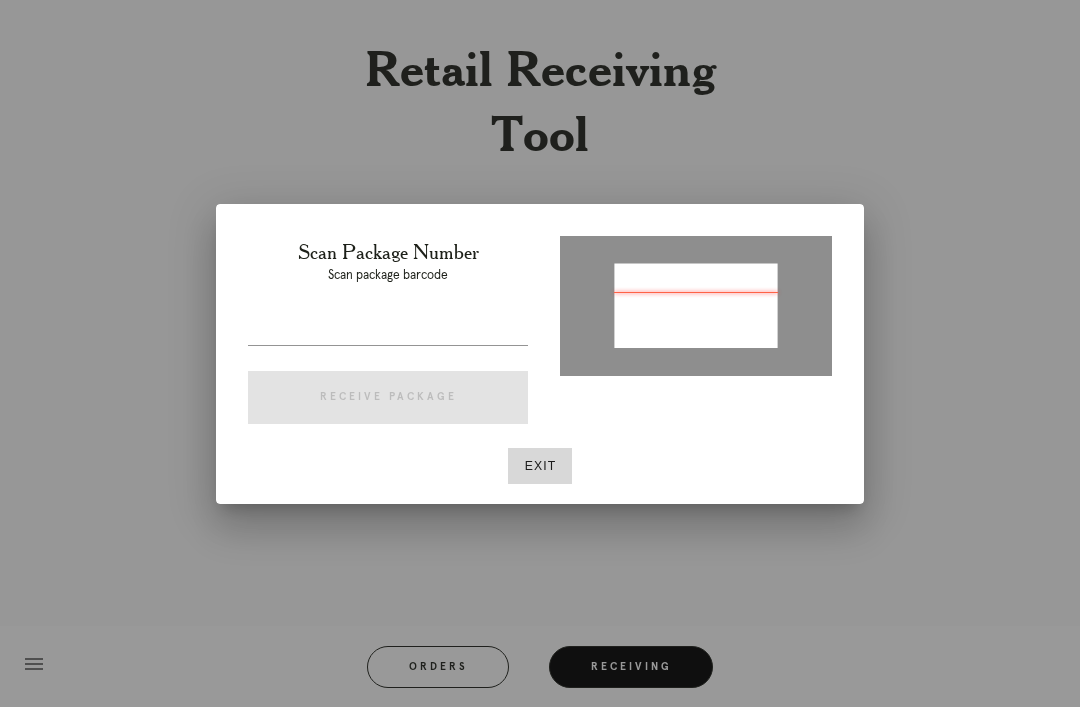 type on "[NUMBER]" 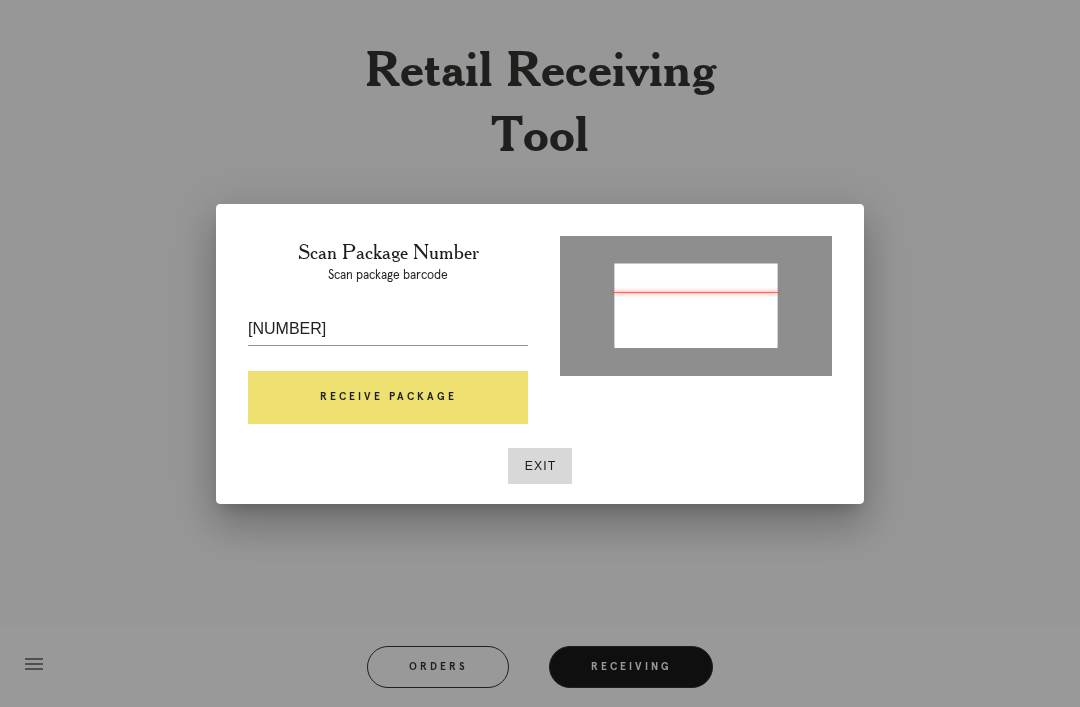click on "Receive Package" at bounding box center [388, 398] 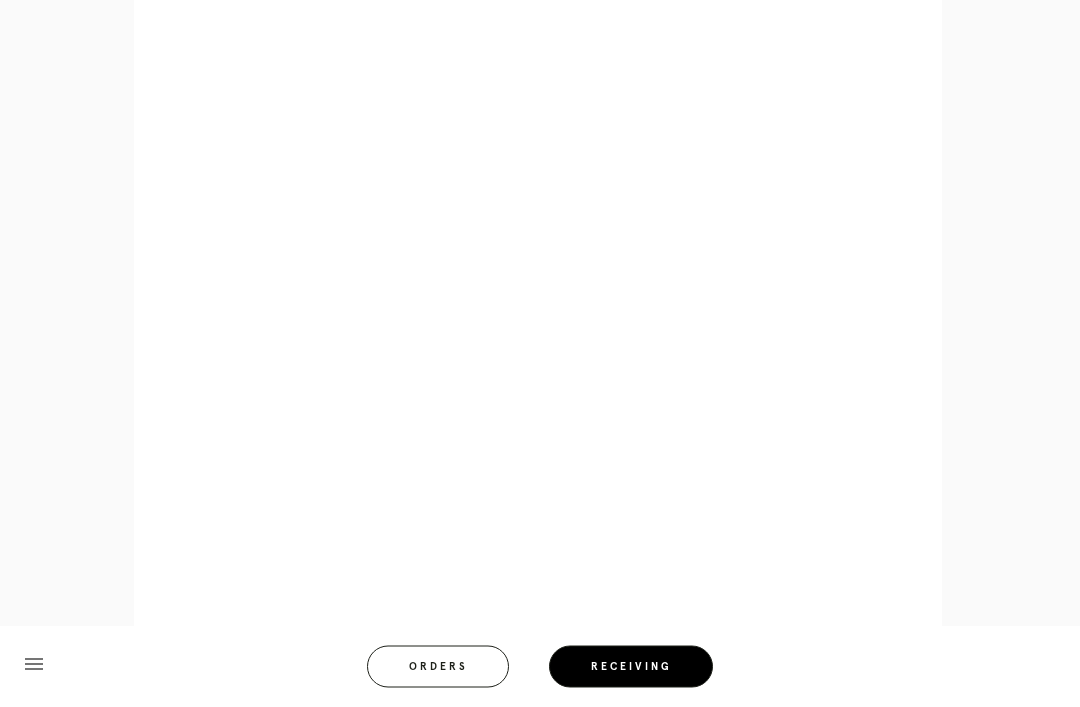 scroll, scrollTop: 858, scrollLeft: 0, axis: vertical 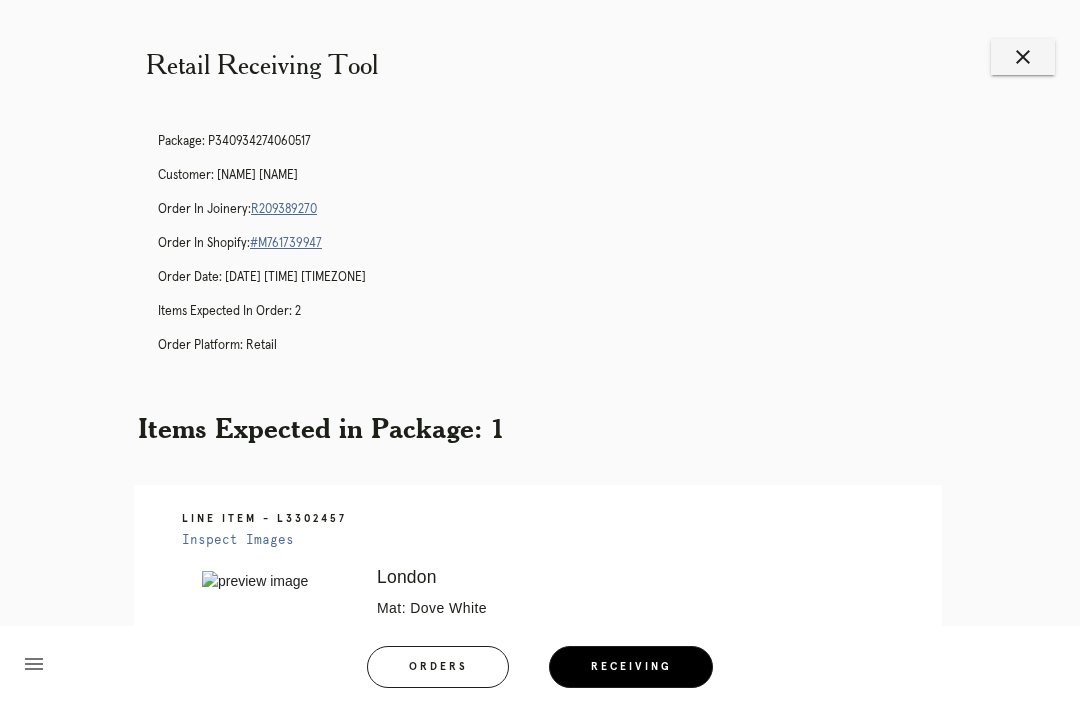 click on "close" at bounding box center [1023, 57] 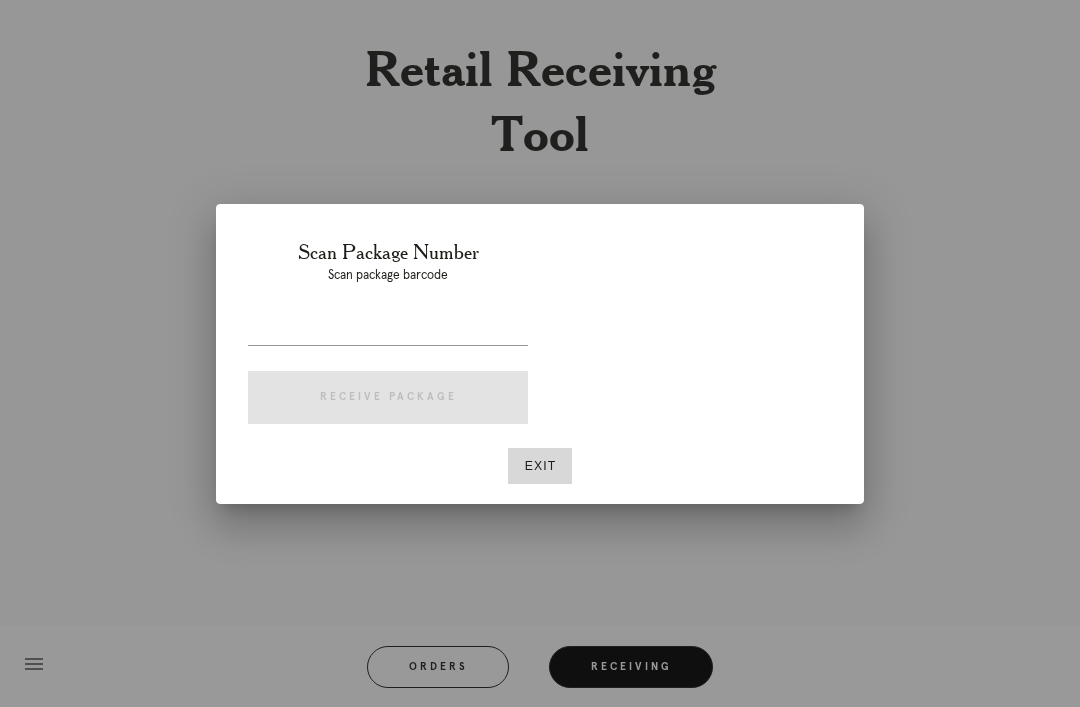 scroll, scrollTop: 0, scrollLeft: 0, axis: both 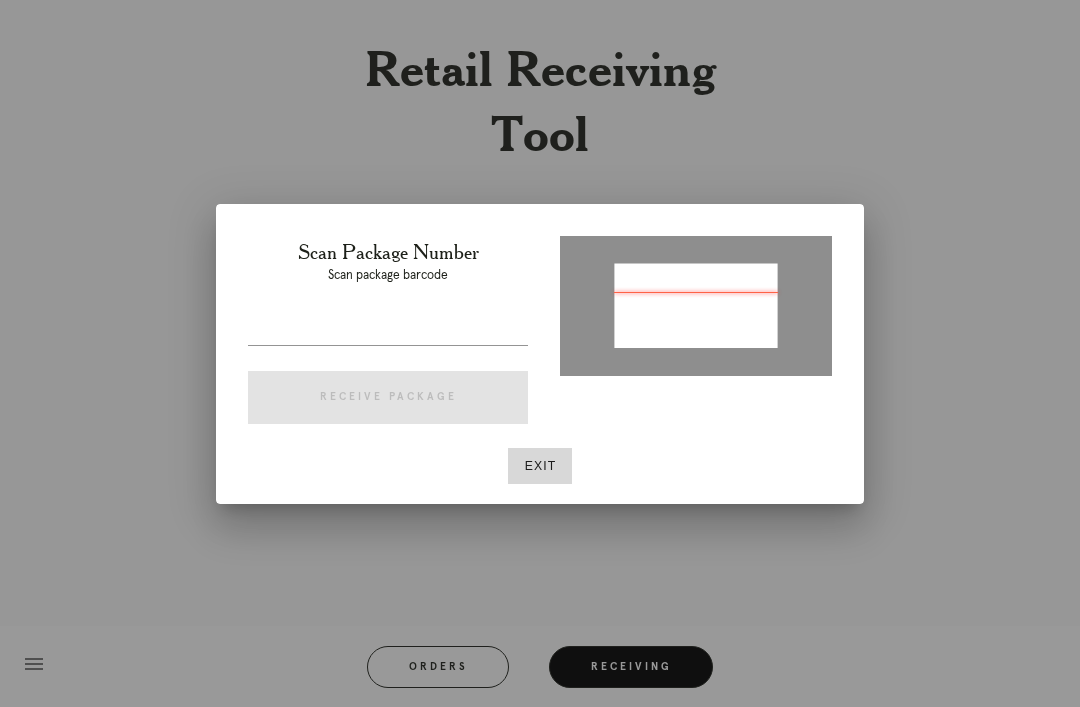 type on "P389019886434804" 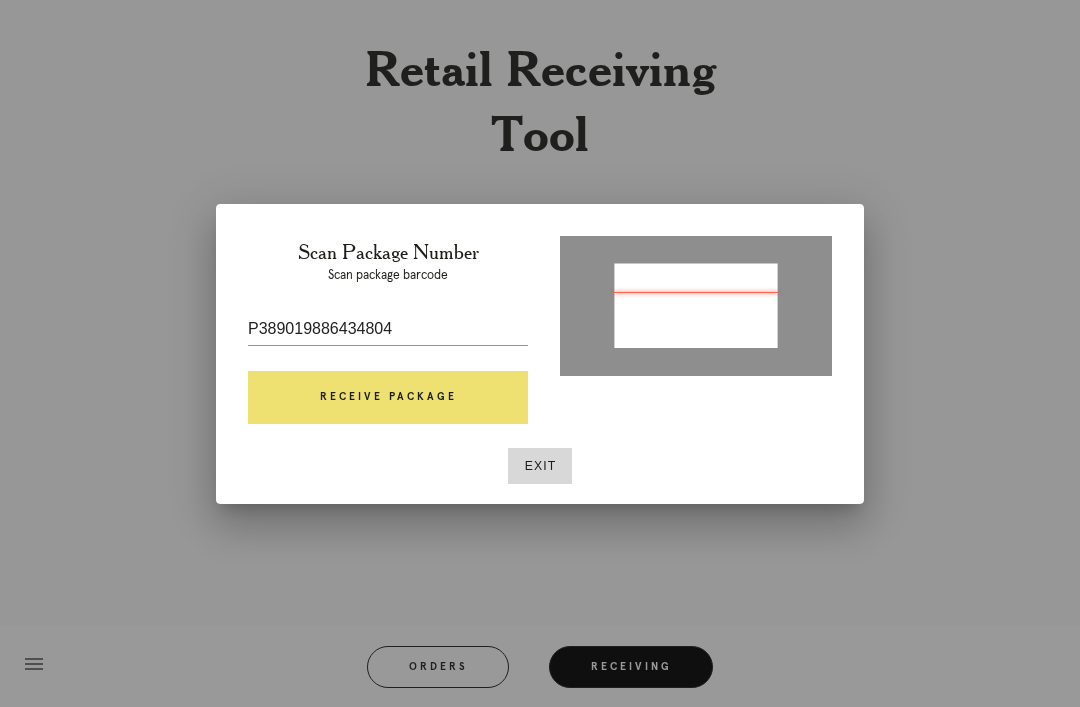 click on "Receive Package" at bounding box center [388, 398] 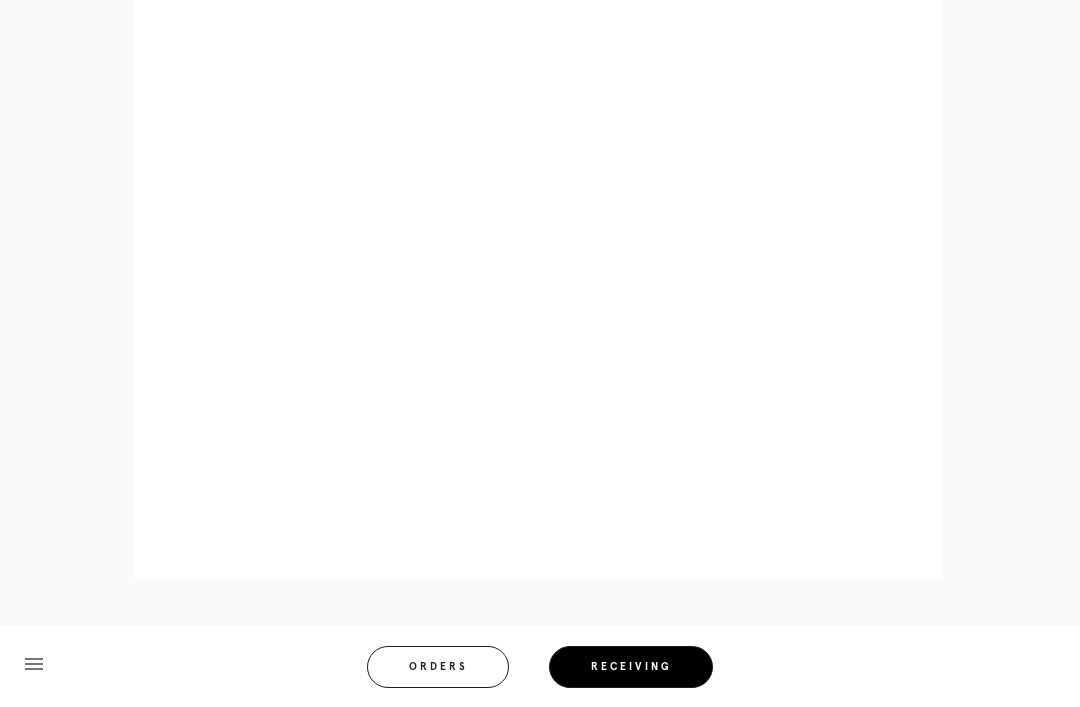 scroll, scrollTop: 910, scrollLeft: 0, axis: vertical 